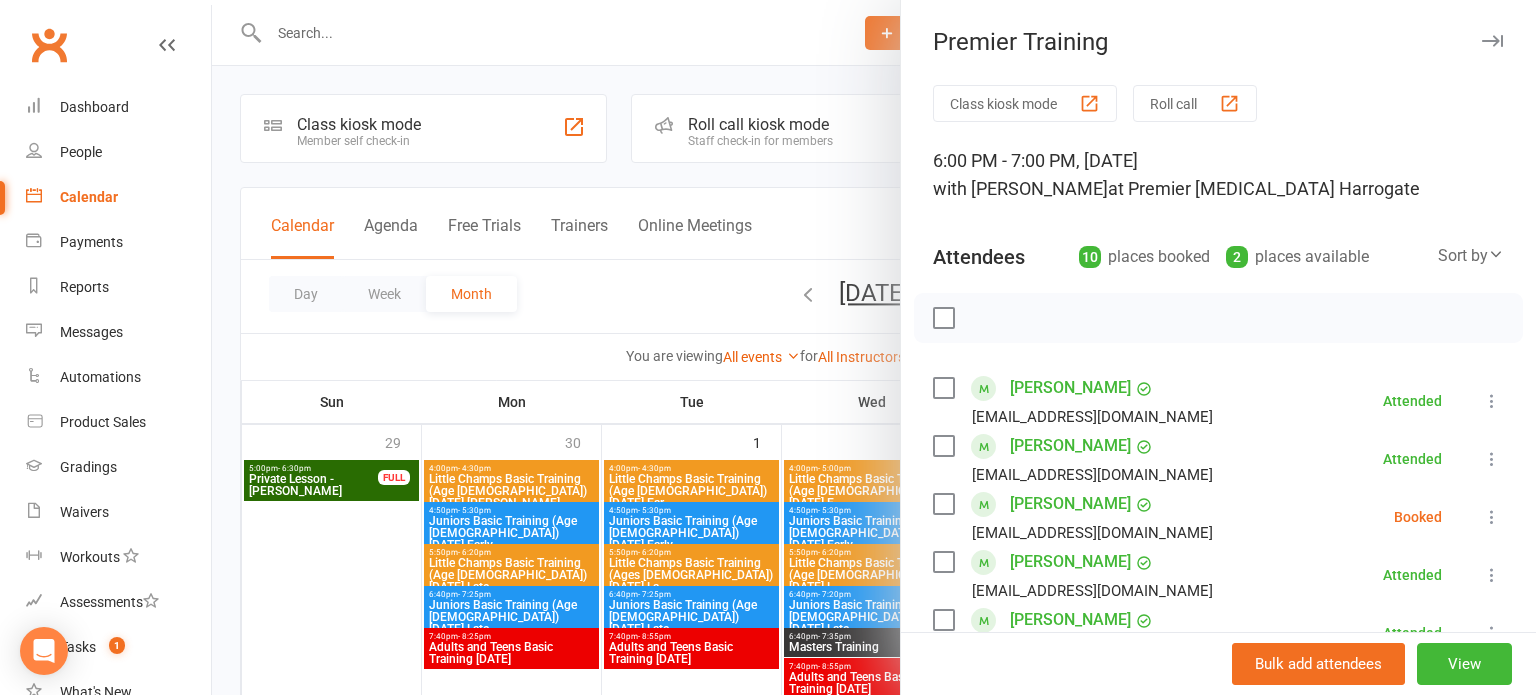 scroll, scrollTop: 393, scrollLeft: 0, axis: vertical 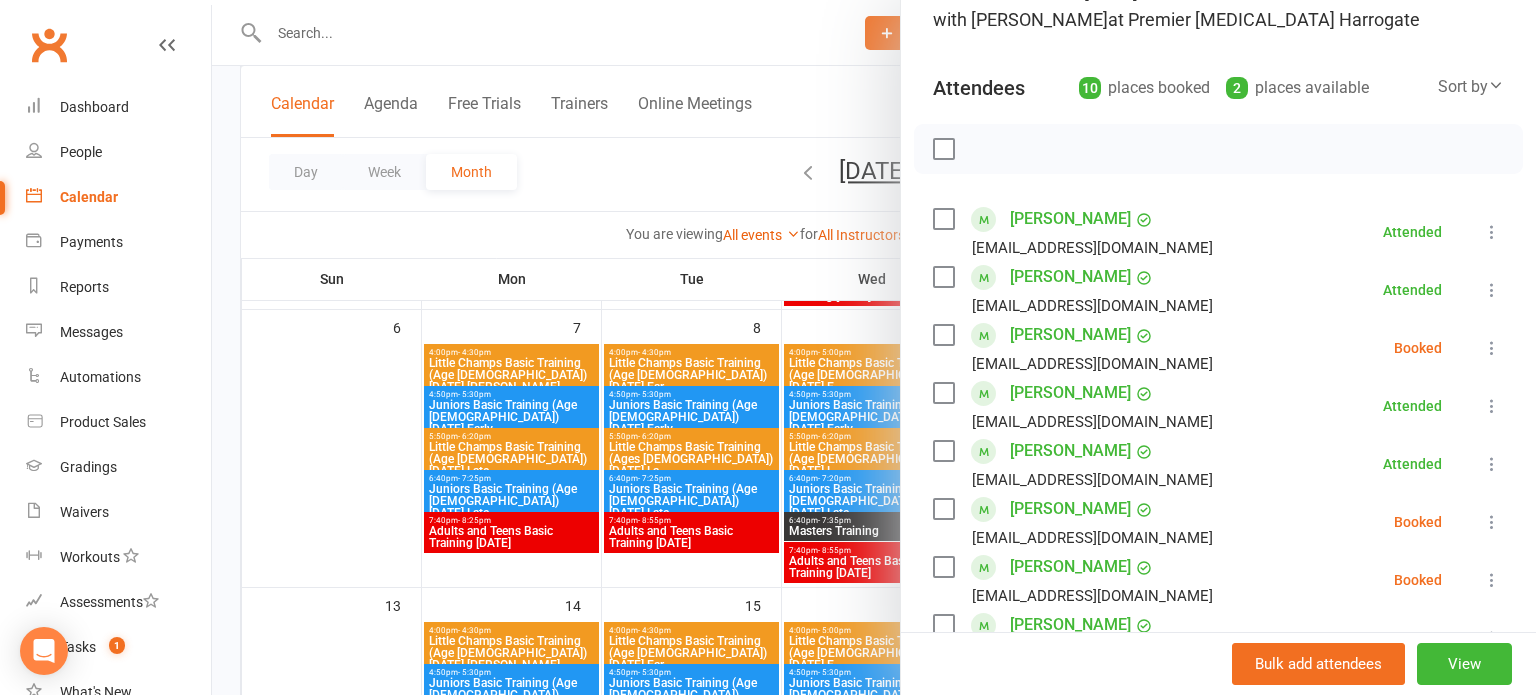 click at bounding box center (874, 347) 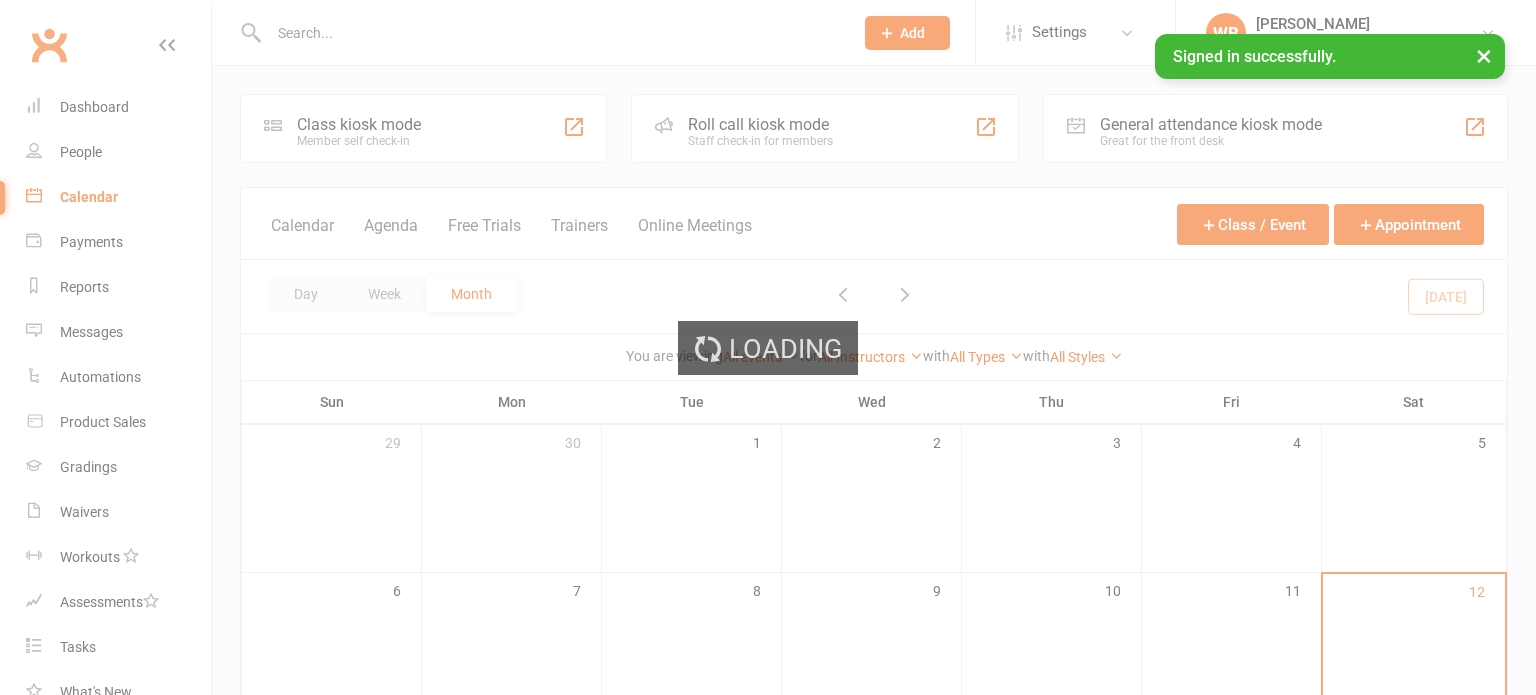 scroll, scrollTop: 0, scrollLeft: 0, axis: both 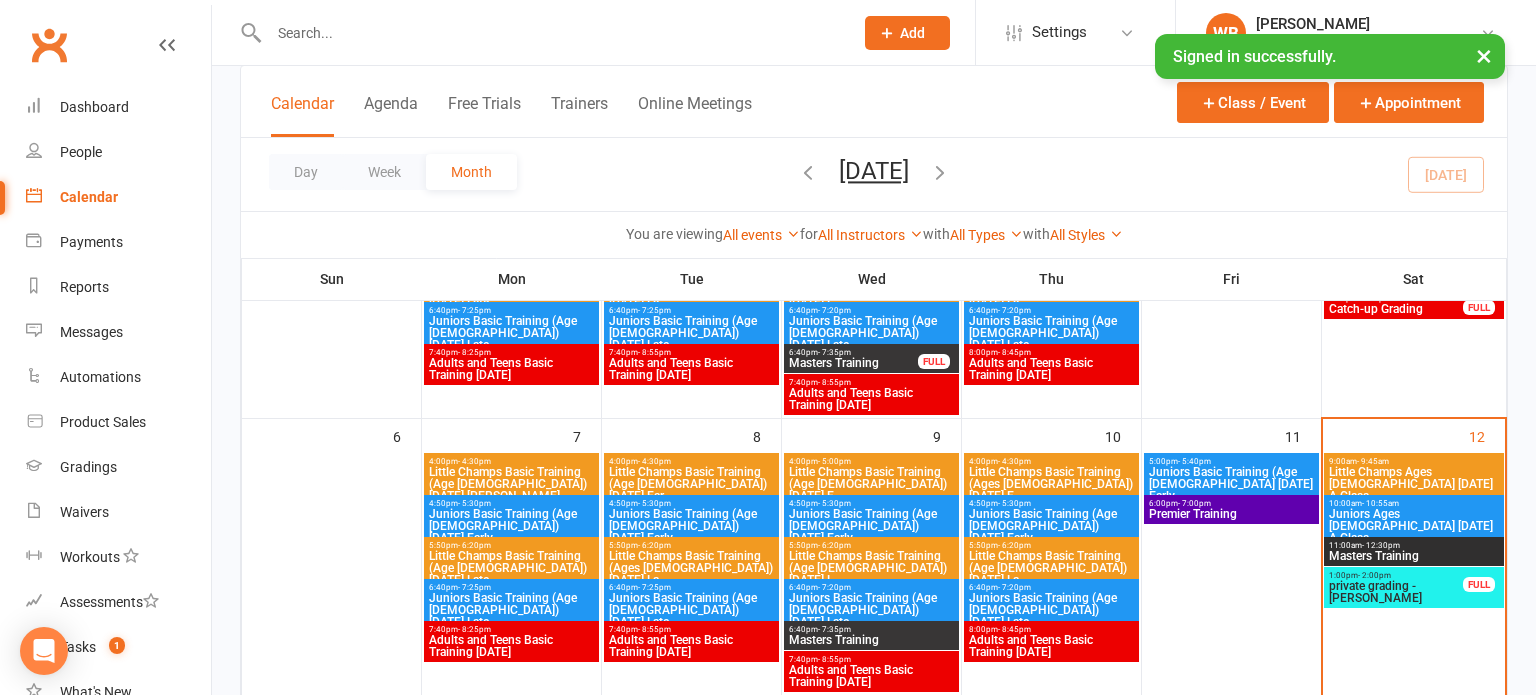 click on "Premier Training" at bounding box center [1231, 514] 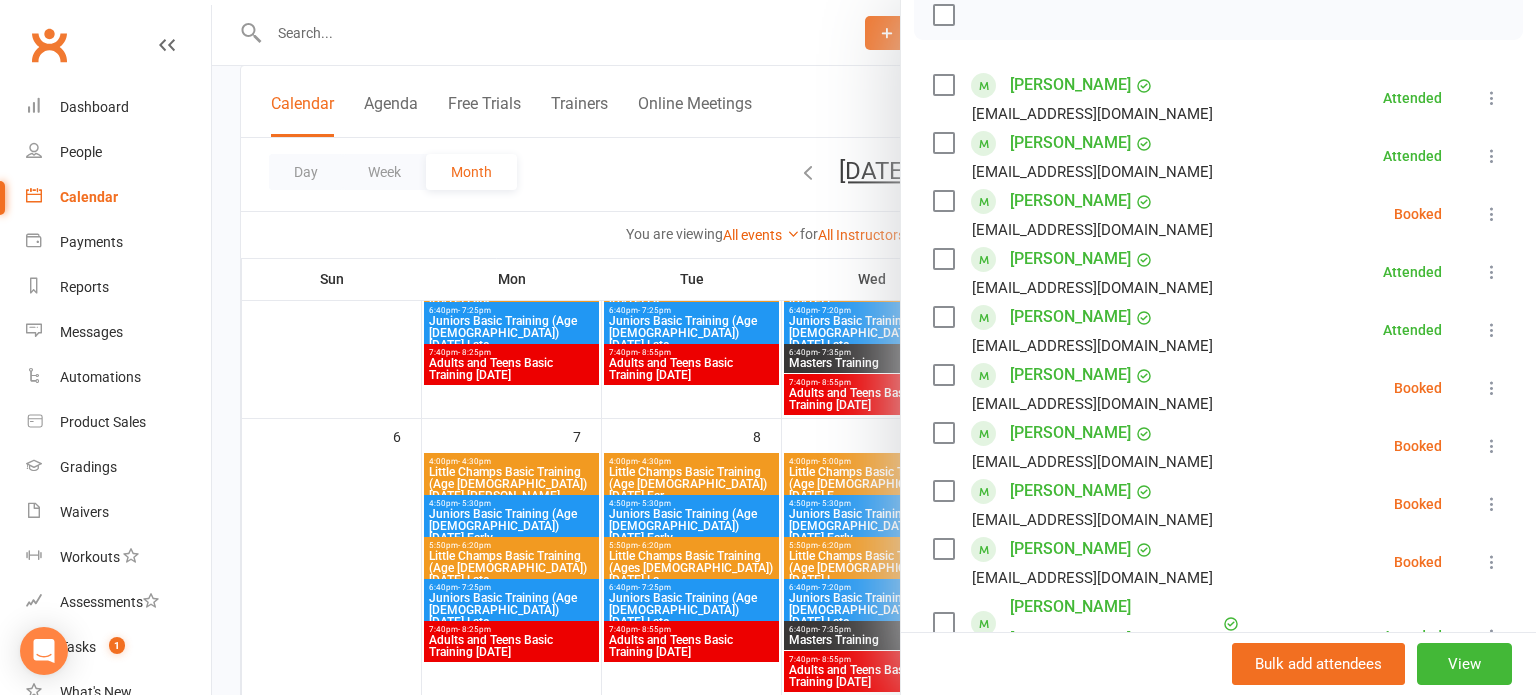 scroll, scrollTop: 353, scrollLeft: 0, axis: vertical 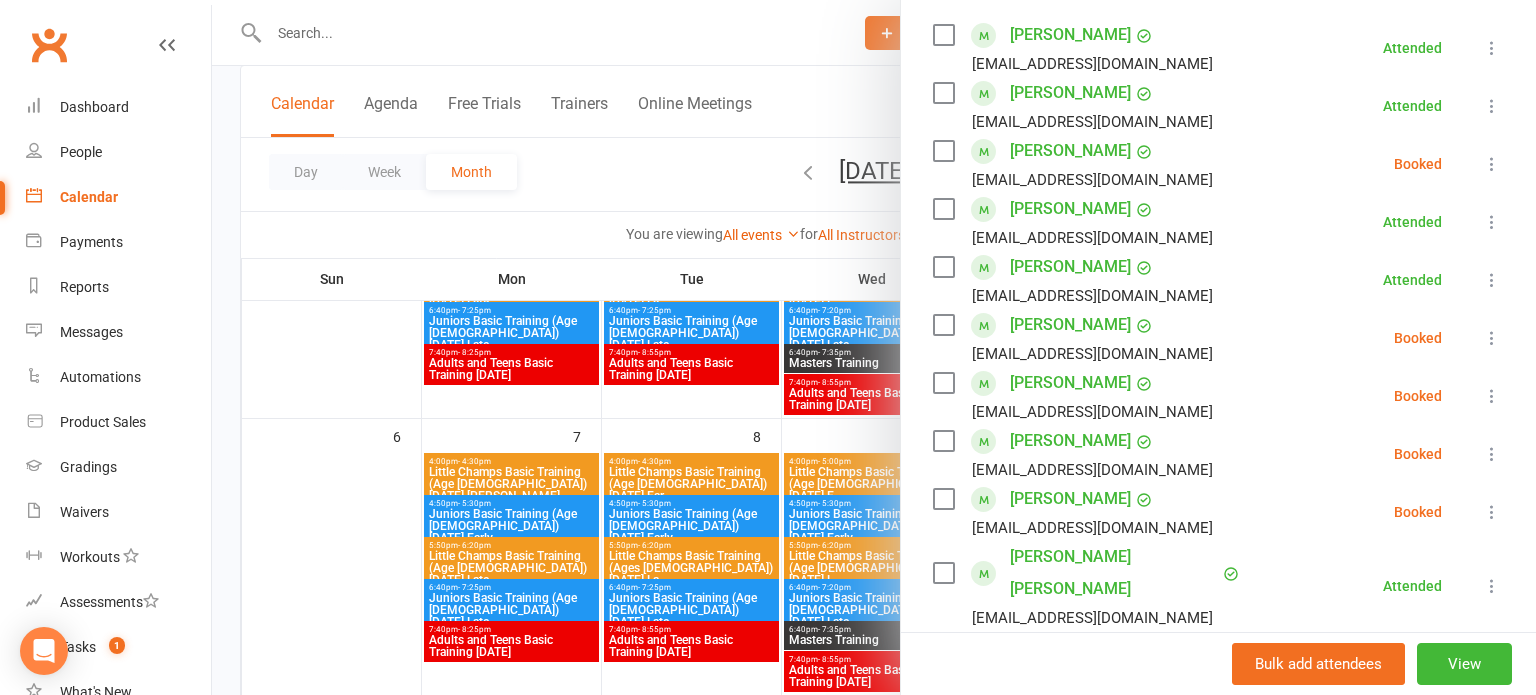 click at bounding box center [1492, 164] 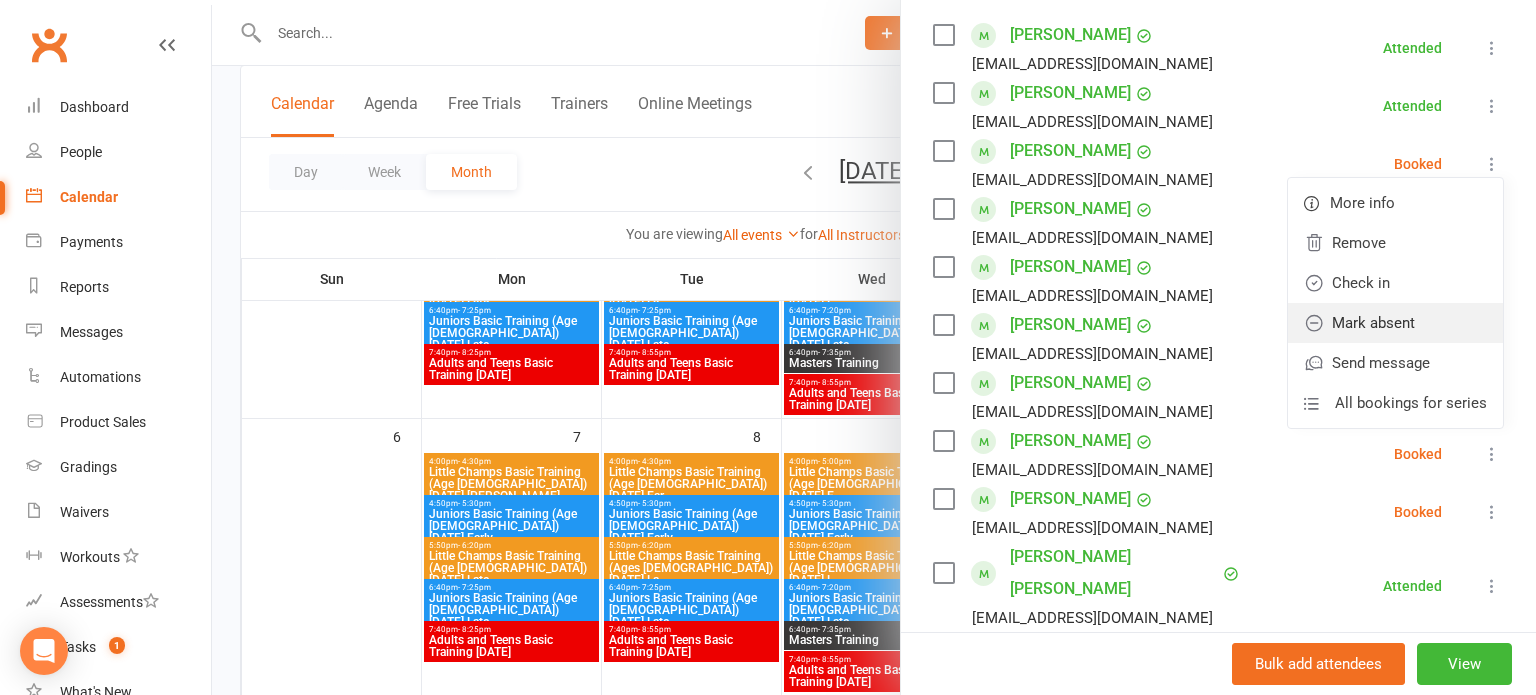 click on "Mark absent" at bounding box center [1395, 323] 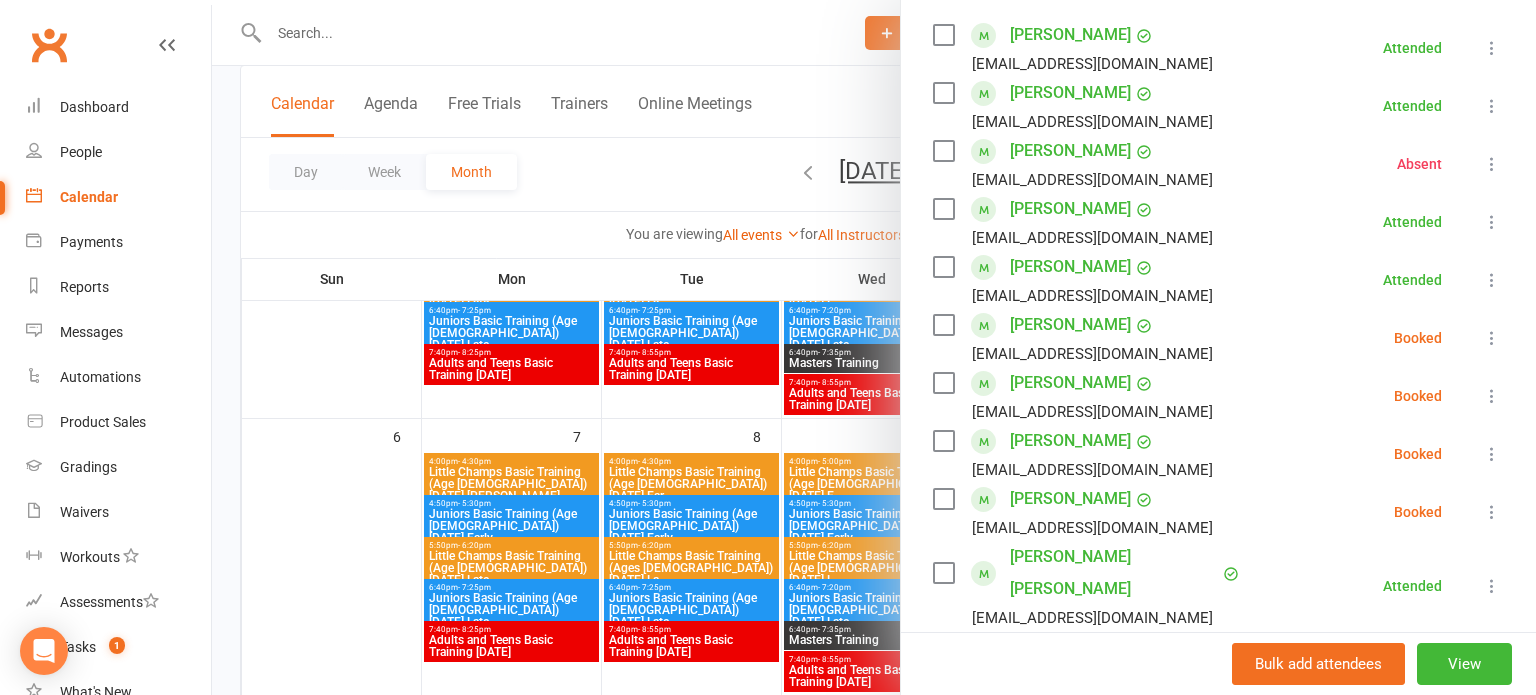 click on "Jake Loughray  Nwoodhall91@outlook.com Booked More info  Remove  Check in  Mark absent  Send message  All bookings for series" at bounding box center (1218, 338) 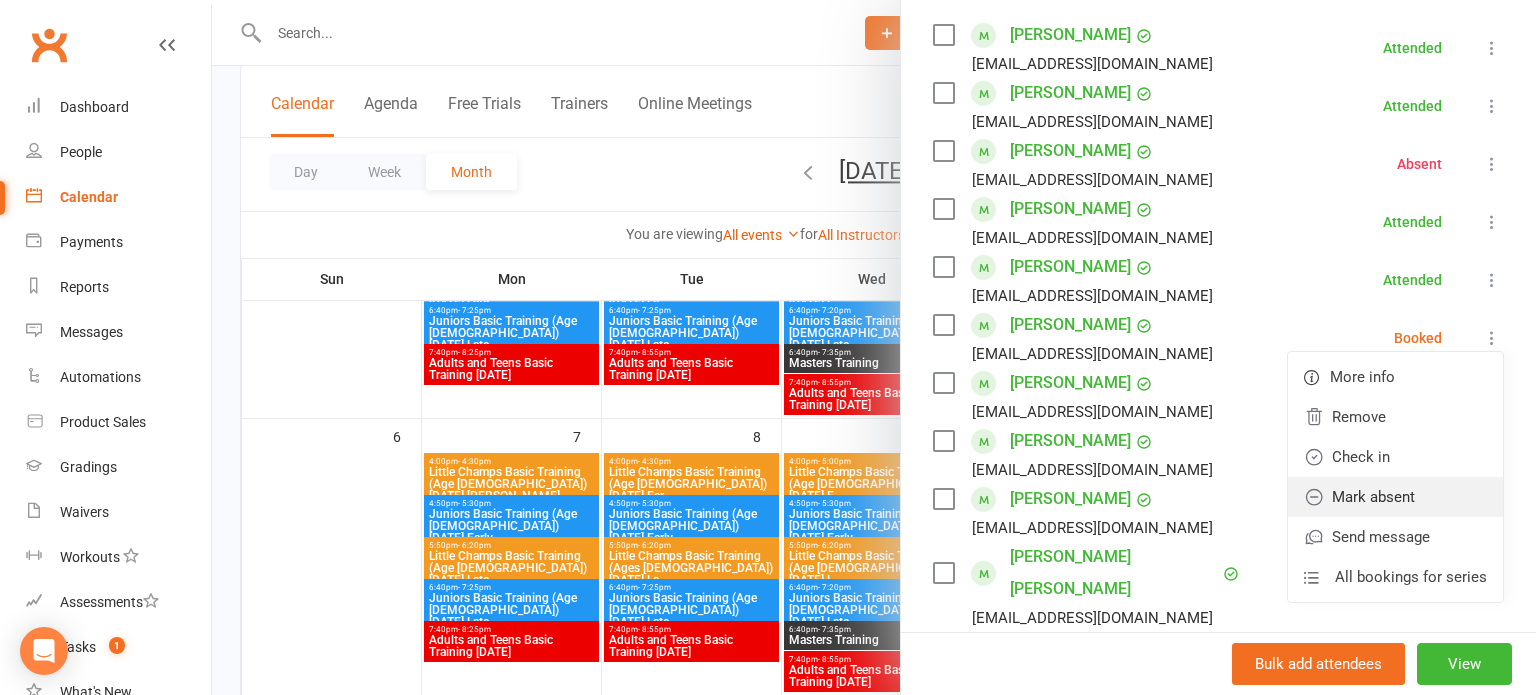 click on "Mark absent" at bounding box center [1395, 497] 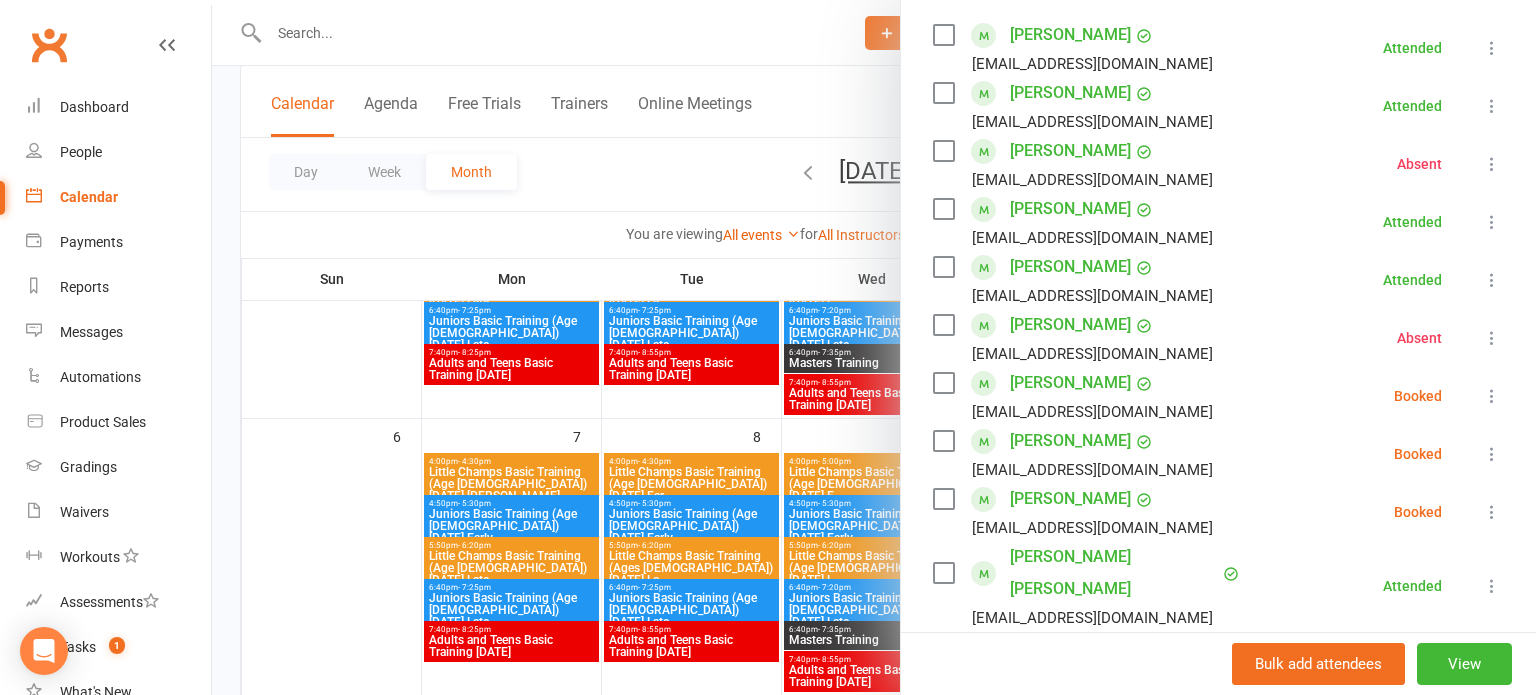 click at bounding box center [1492, 396] 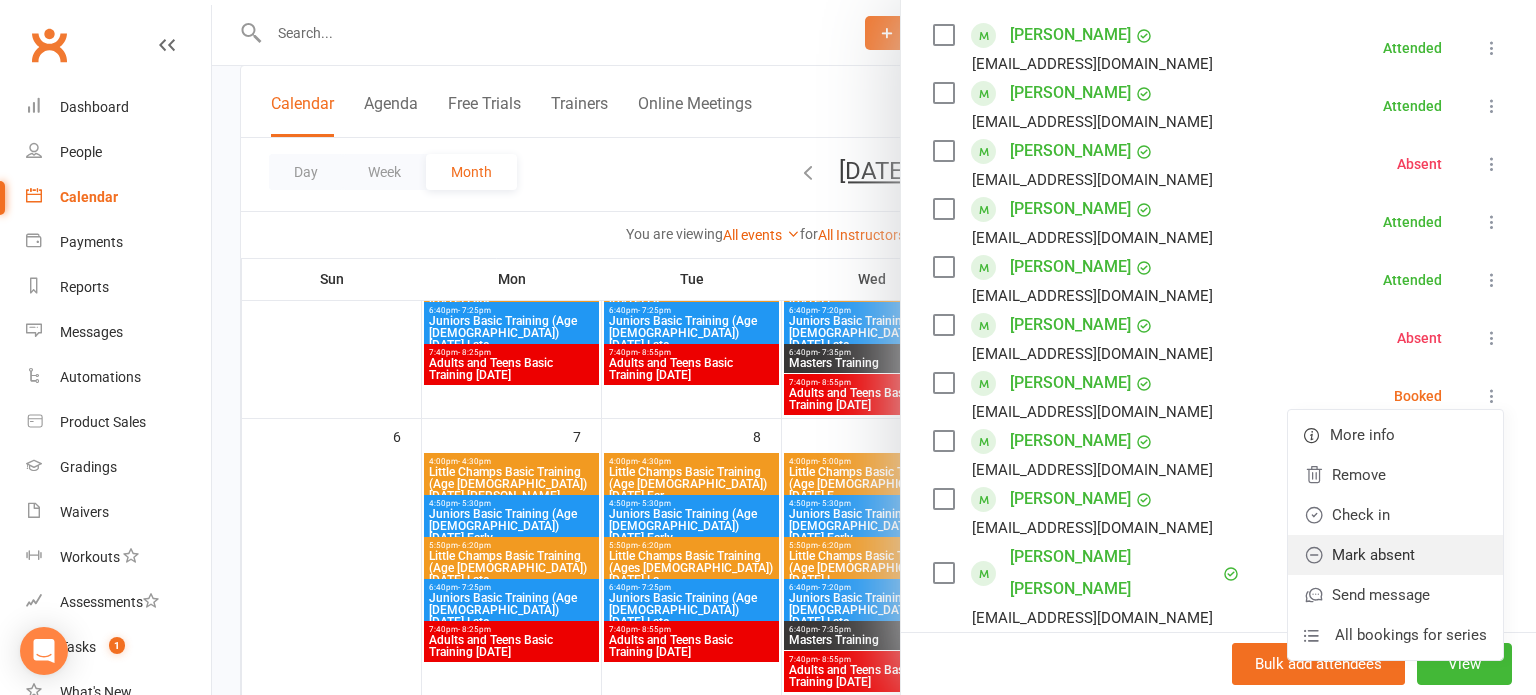 click on "Mark absent" at bounding box center [1395, 555] 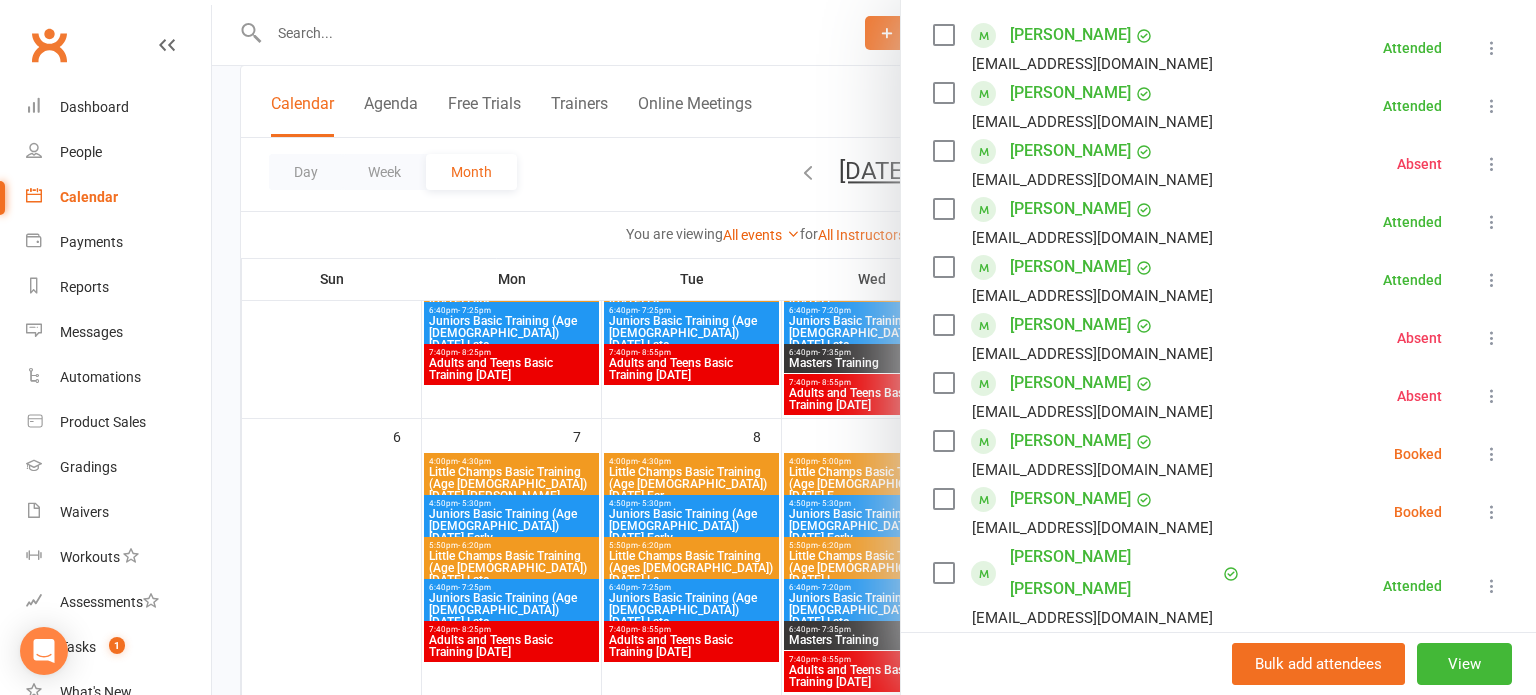 click at bounding box center [1492, 454] 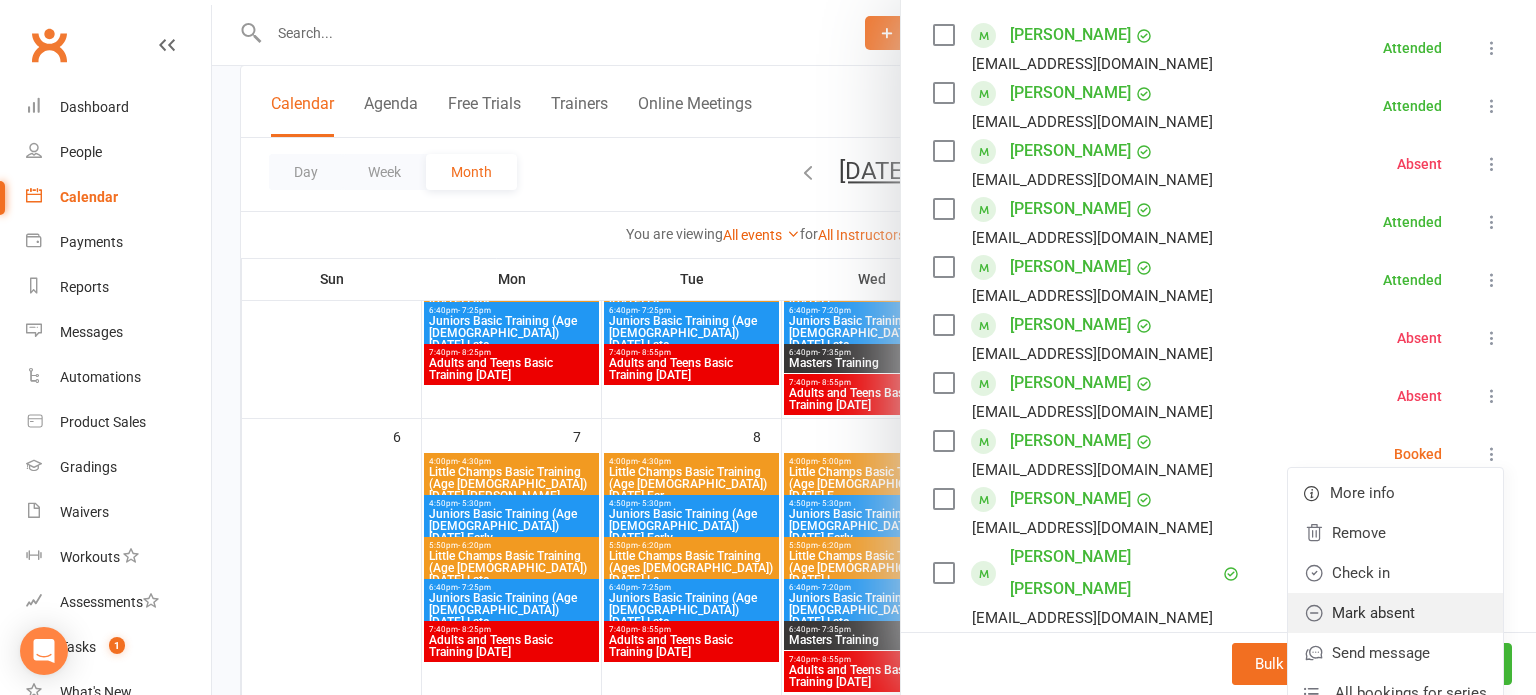 click on "Mark absent" at bounding box center (1395, 613) 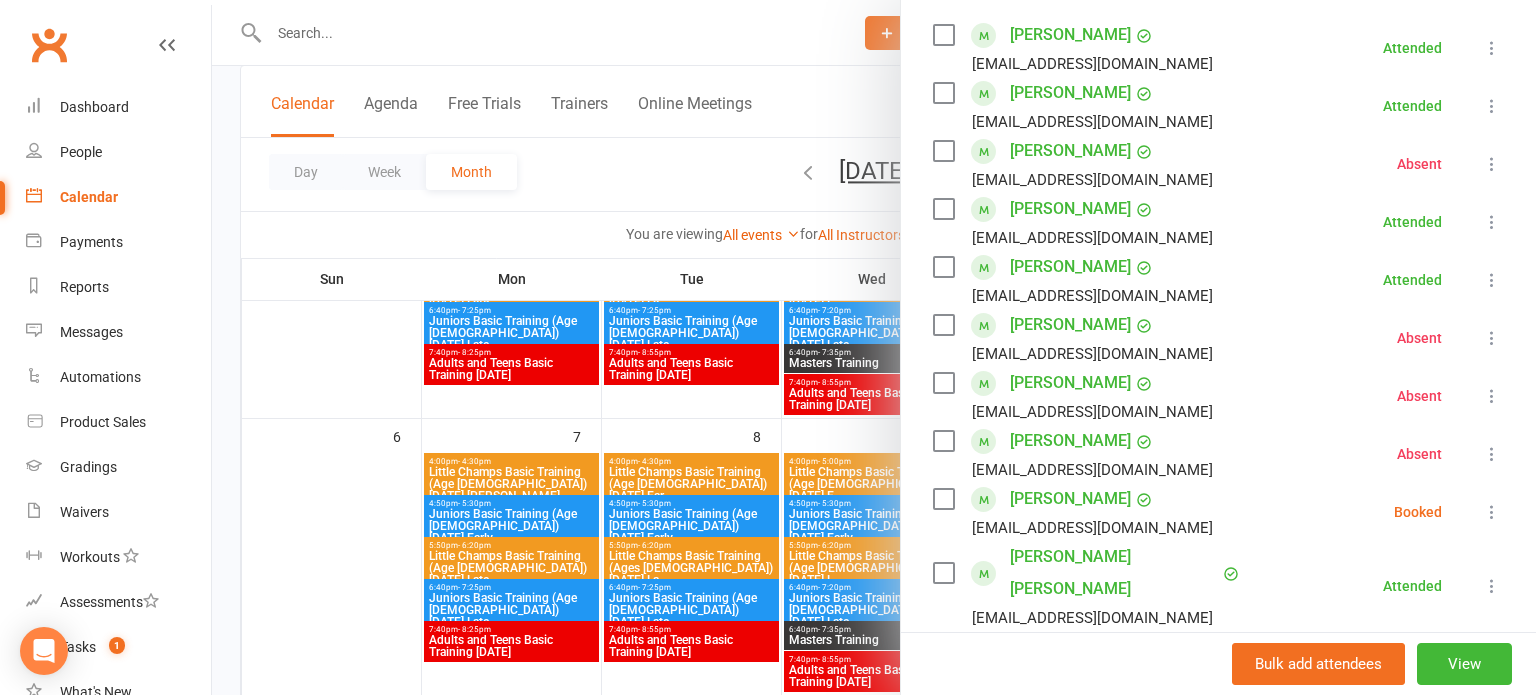 click at bounding box center (1492, 512) 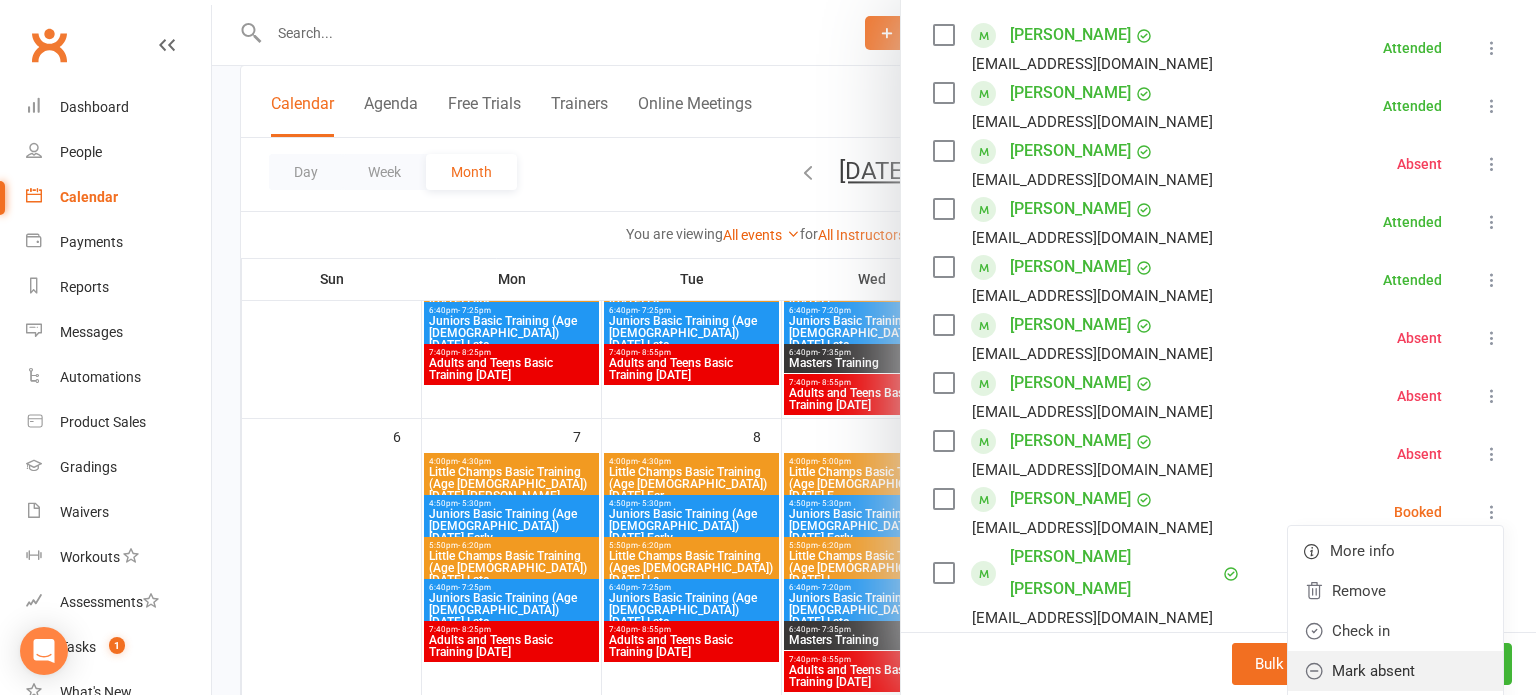 click on "Mark absent" at bounding box center (1395, 671) 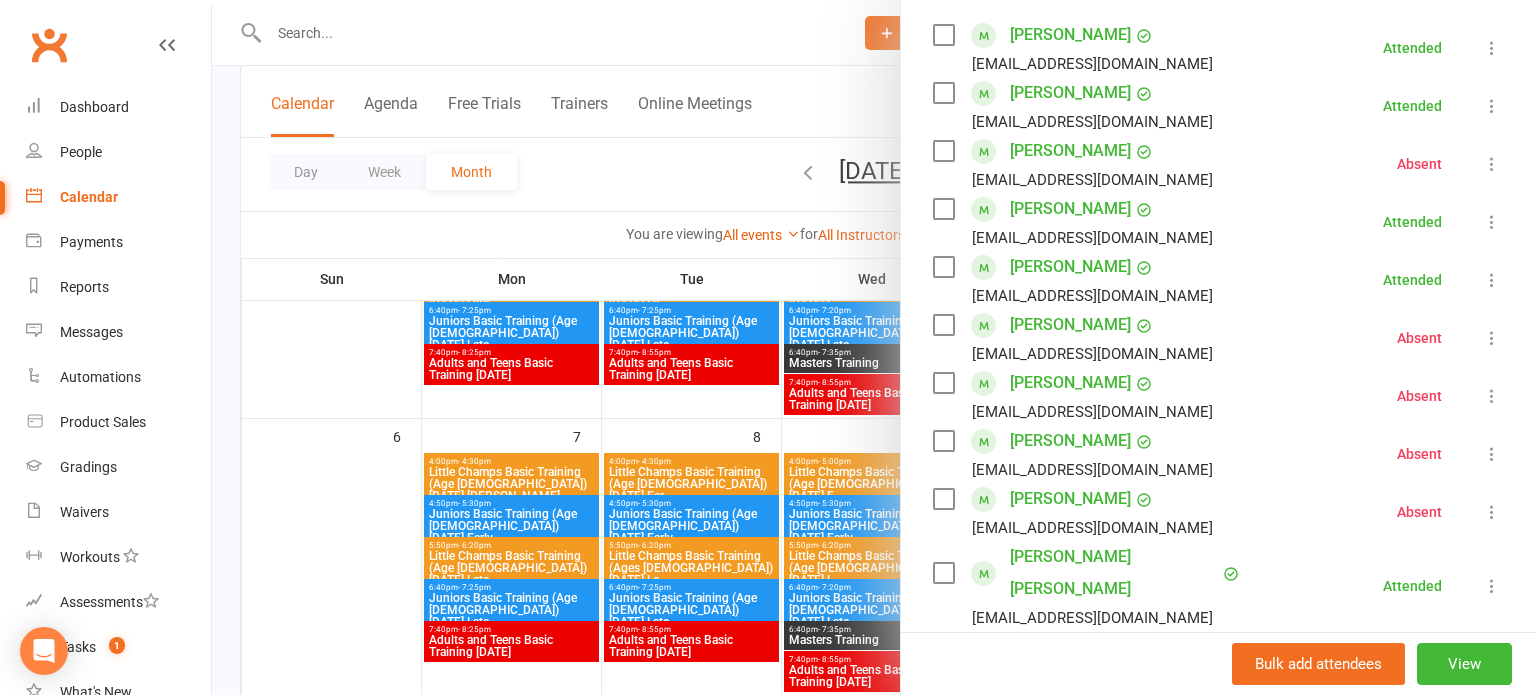 click at bounding box center [874, 347] 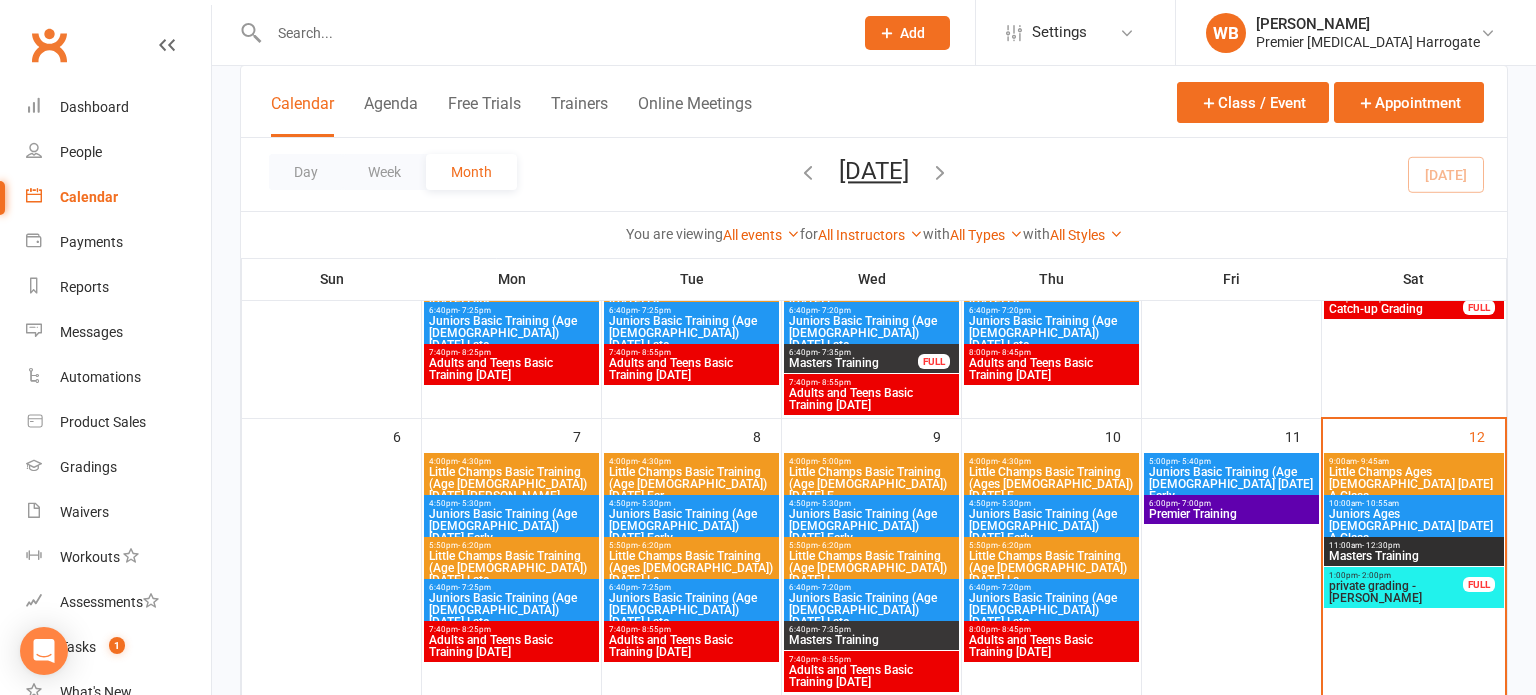 click on "Juniors Basic Training (Age [DEMOGRAPHIC_DATA] [DATE] Early" at bounding box center (1231, 484) 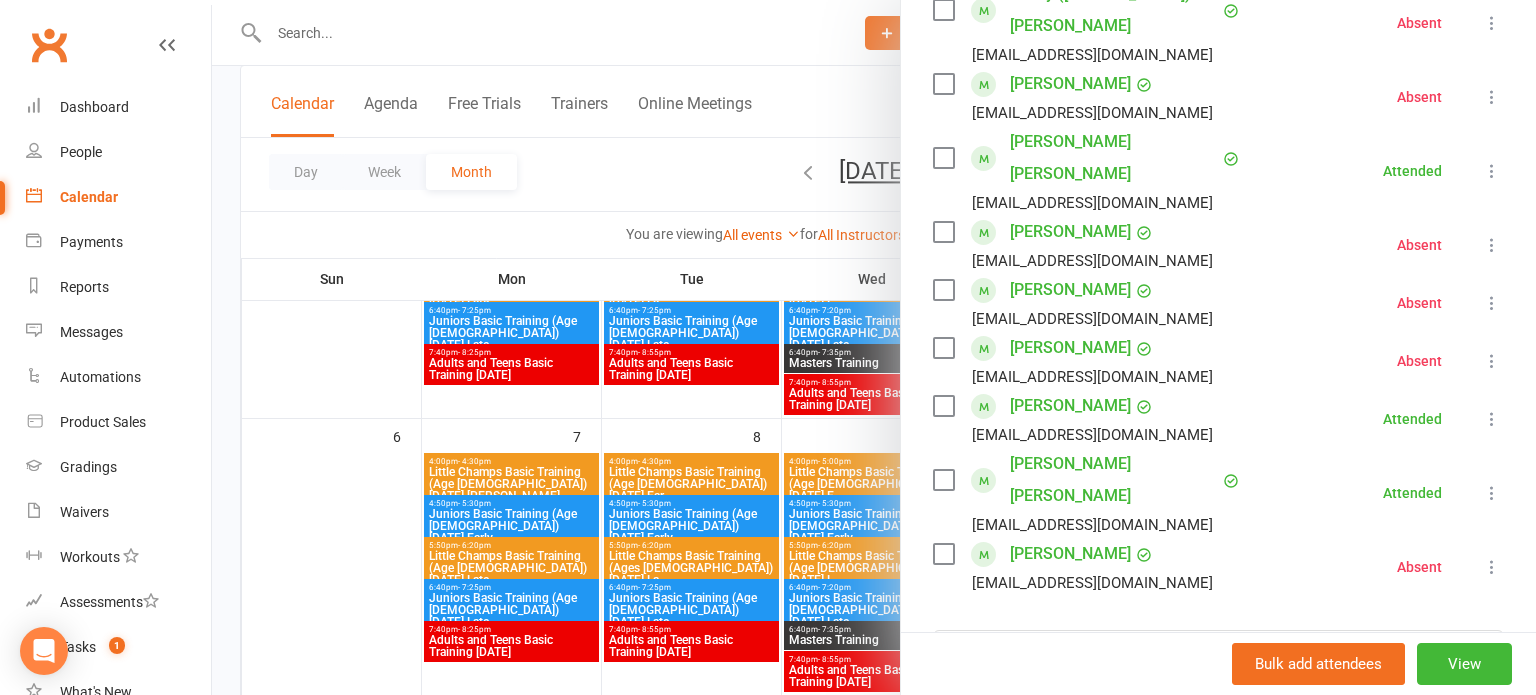scroll, scrollTop: 423, scrollLeft: 0, axis: vertical 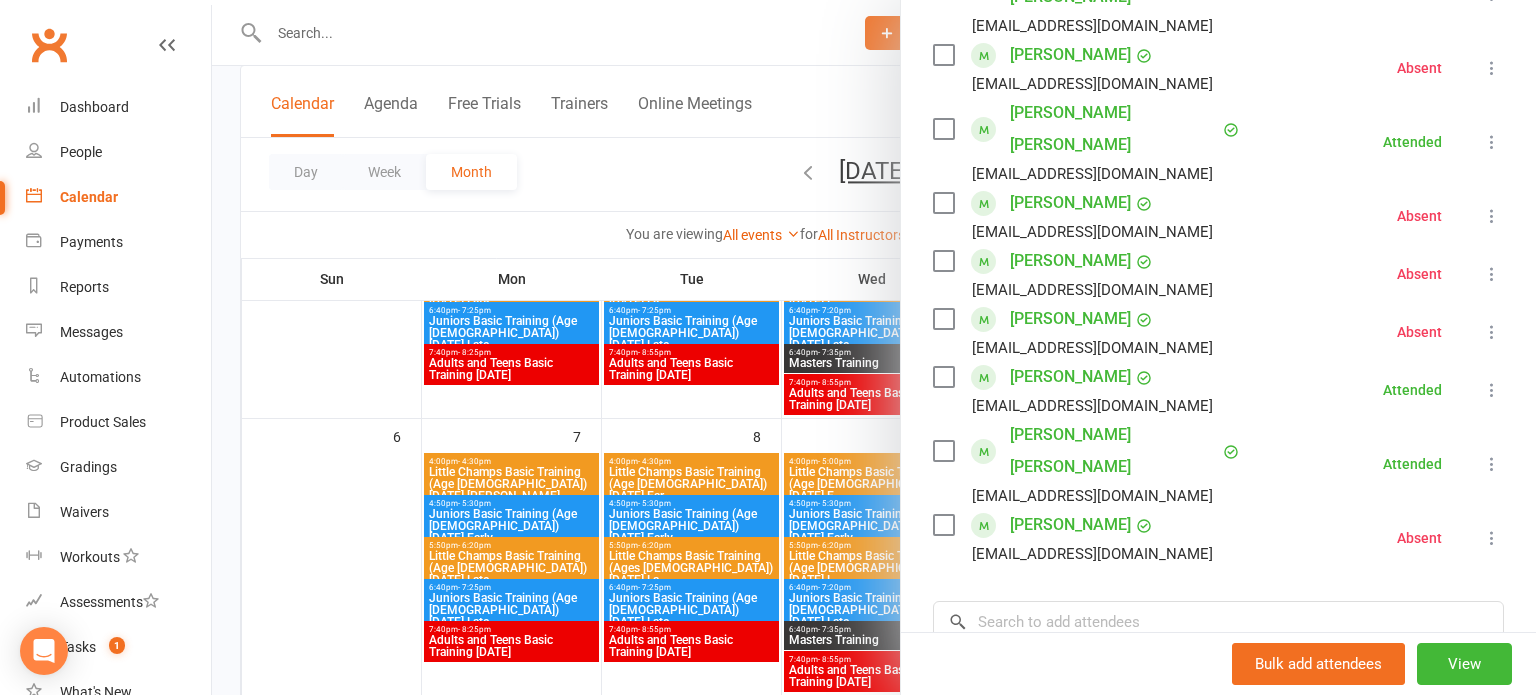 click on "Class kiosk mode  Roll call  5:00 PM - 5:40 PM, Friday, July, 11, 2025 with Oliver Saunderson  at  Premier Martial Arts Harrogate  Attendees  9  places booked 16  places available Sort by  Last name  First name  Booking created    Teddy (Edward) Barlow  barlowjeffm@aol.com Absent More info  Remove  Check in  Reset attendance  Send message  All bookings for series    Will Barlow  liz.pascaud@hotmail.com Absent More info  Remove  Check in  Reset attendance  Send message  All bookings for series    Eina Kate Carlos  reenacarlos57@gmail.com Attended More info  Remove  Mark absent  Undo check-in  Send message  All bookings for series    Connie Johnston  milesjohnston4@gmail.com Absent More info  Remove  Check in  Reset attendance  Send message  All bookings for series    Jack Langley  Zoeoverton@hotmail.com Absent More info  Remove  Check in  Reset attendance  Send message  All bookings for series    Ava Matthews  debbiechattaway@gmail.com Absent More info  Remove  Check in  Reset attendance  Send message" at bounding box center [1218, 294] 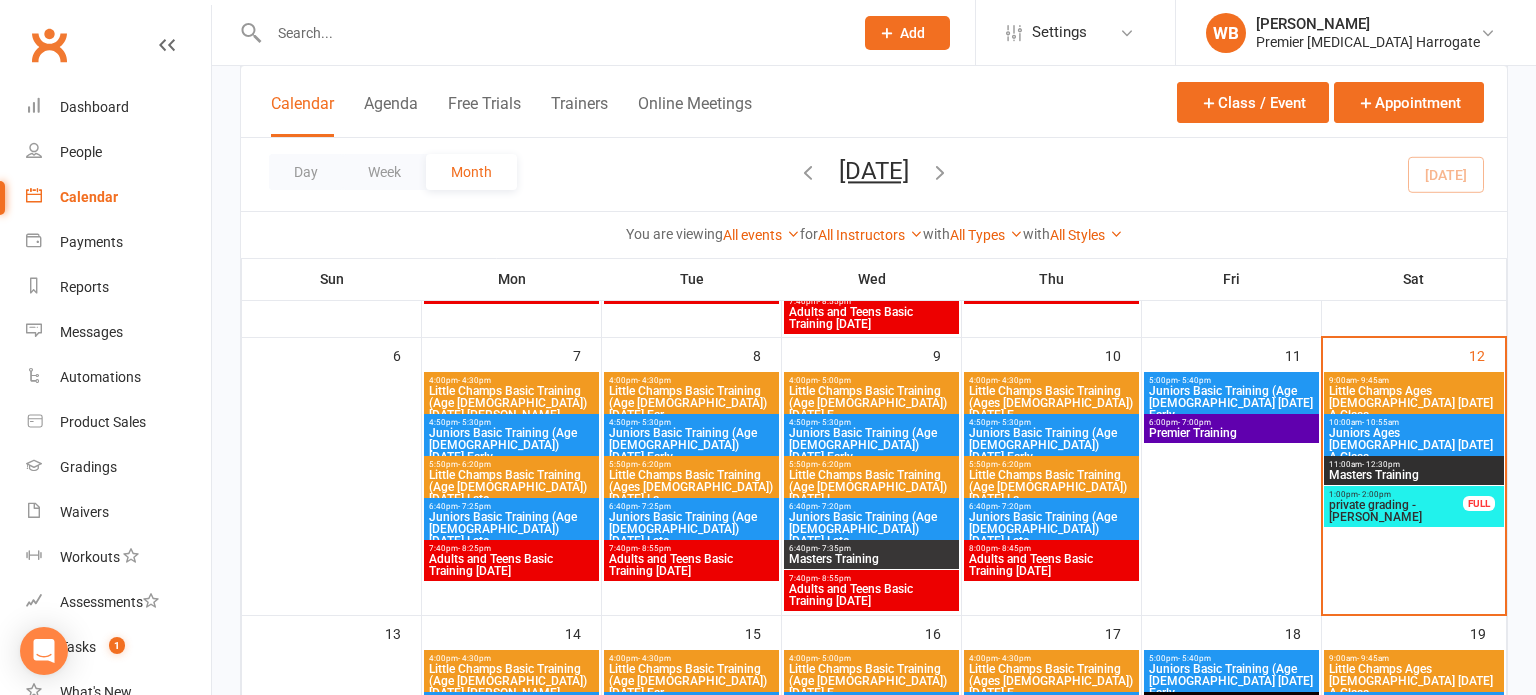 scroll, scrollTop: 369, scrollLeft: 0, axis: vertical 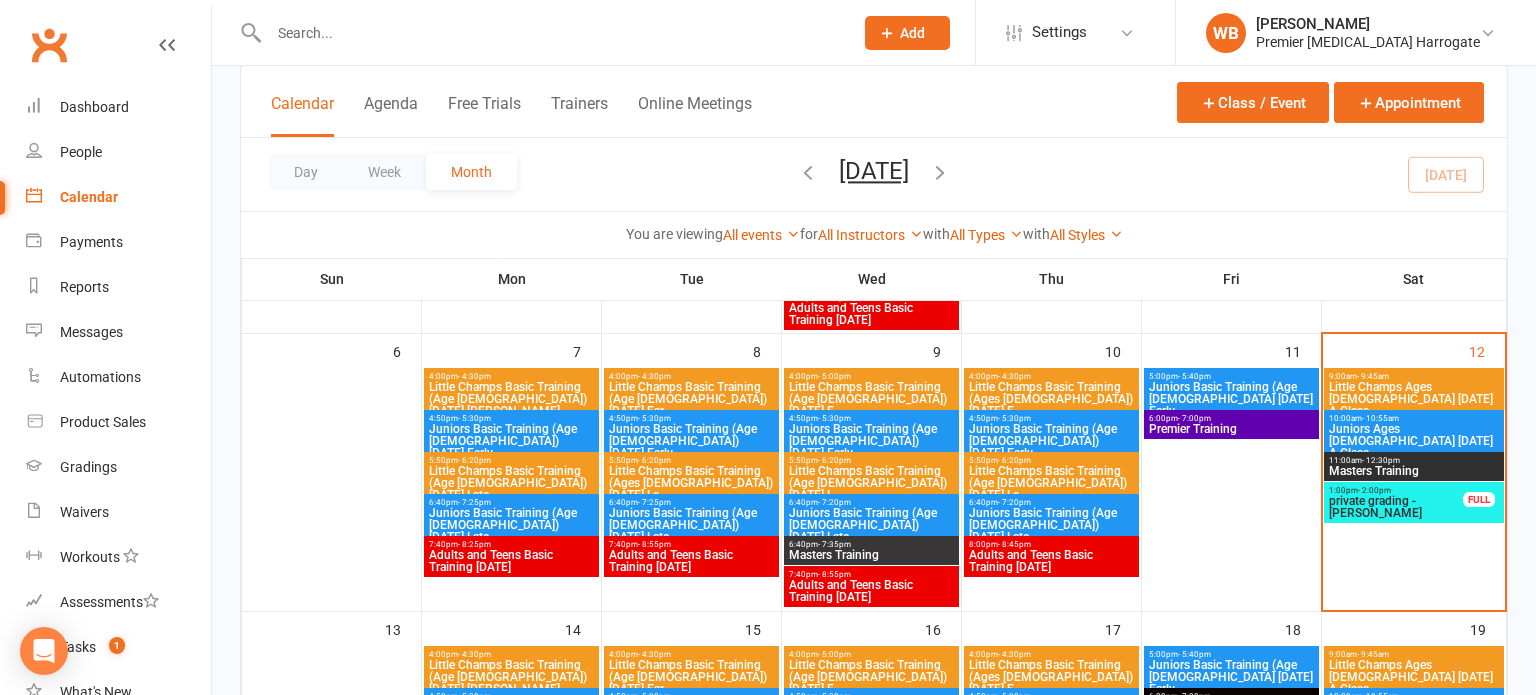 click on "Little Champs Ages [DEMOGRAPHIC_DATA] [DATE] A Class" at bounding box center [1414, 399] 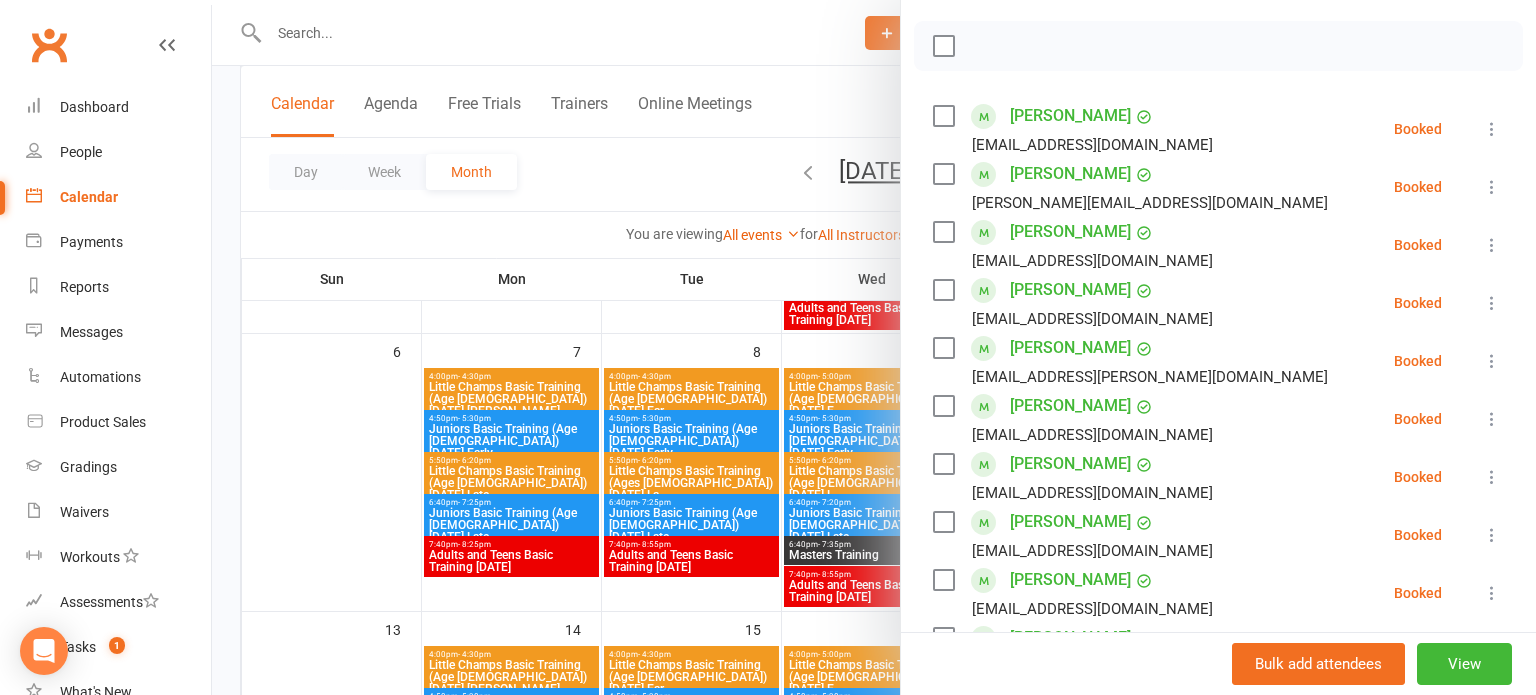 scroll, scrollTop: 274, scrollLeft: 0, axis: vertical 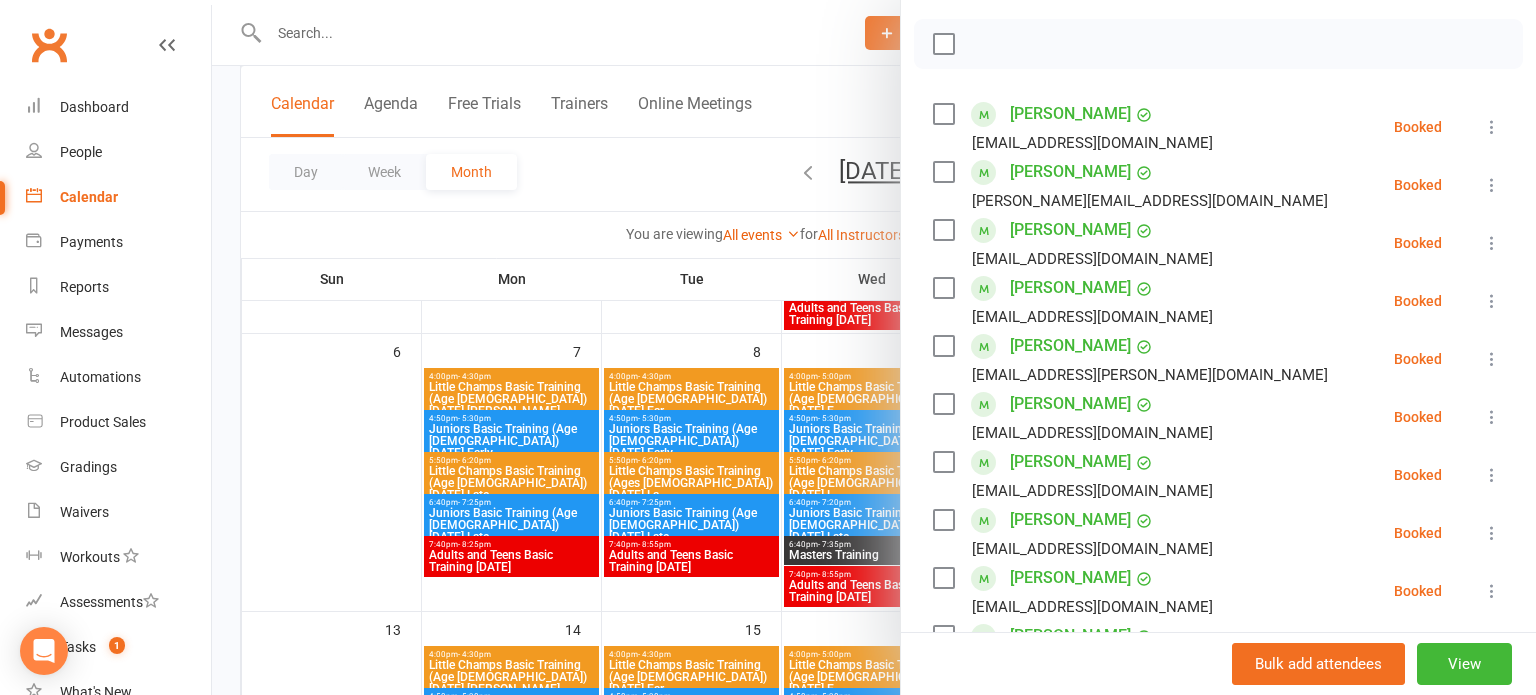 click at bounding box center (874, 347) 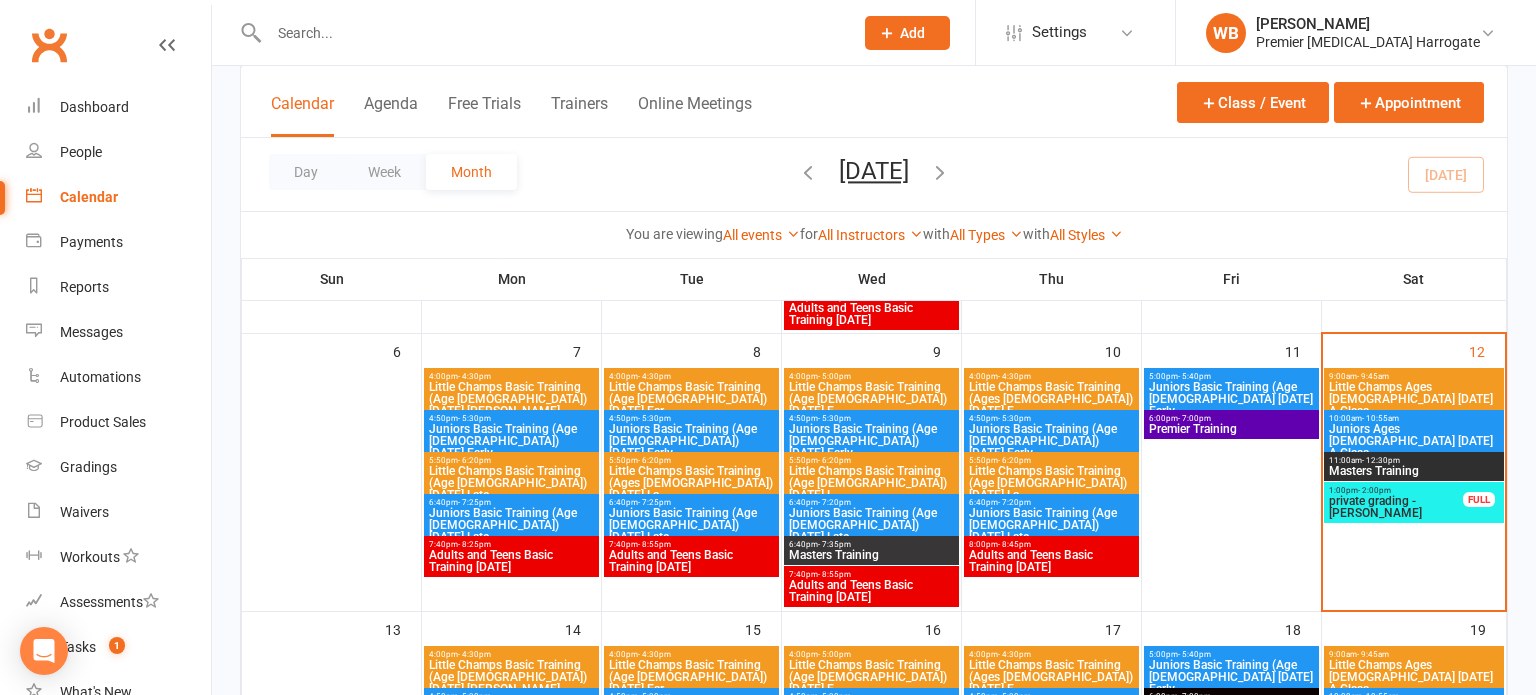 click on "- 2:00pm" at bounding box center (1374, 490) 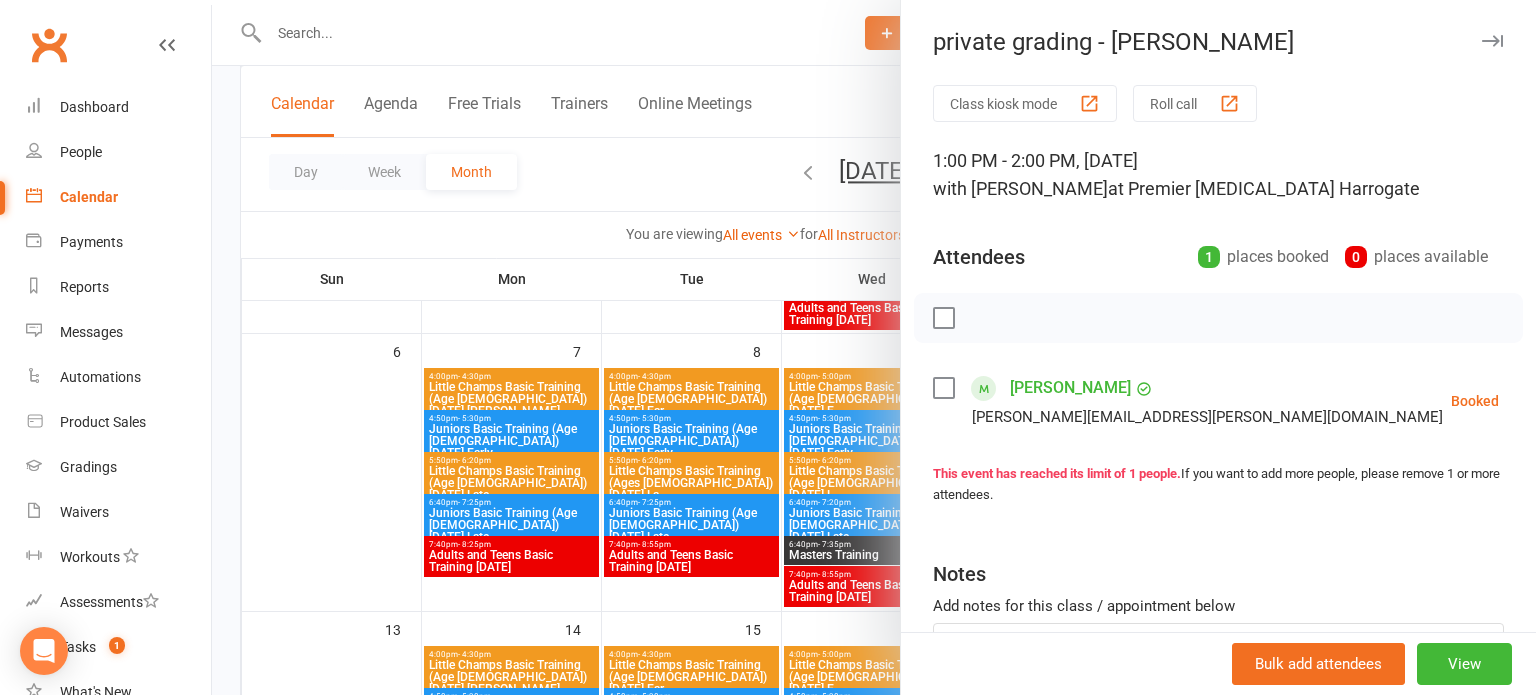 click on "Thomas Ward" at bounding box center [1070, 388] 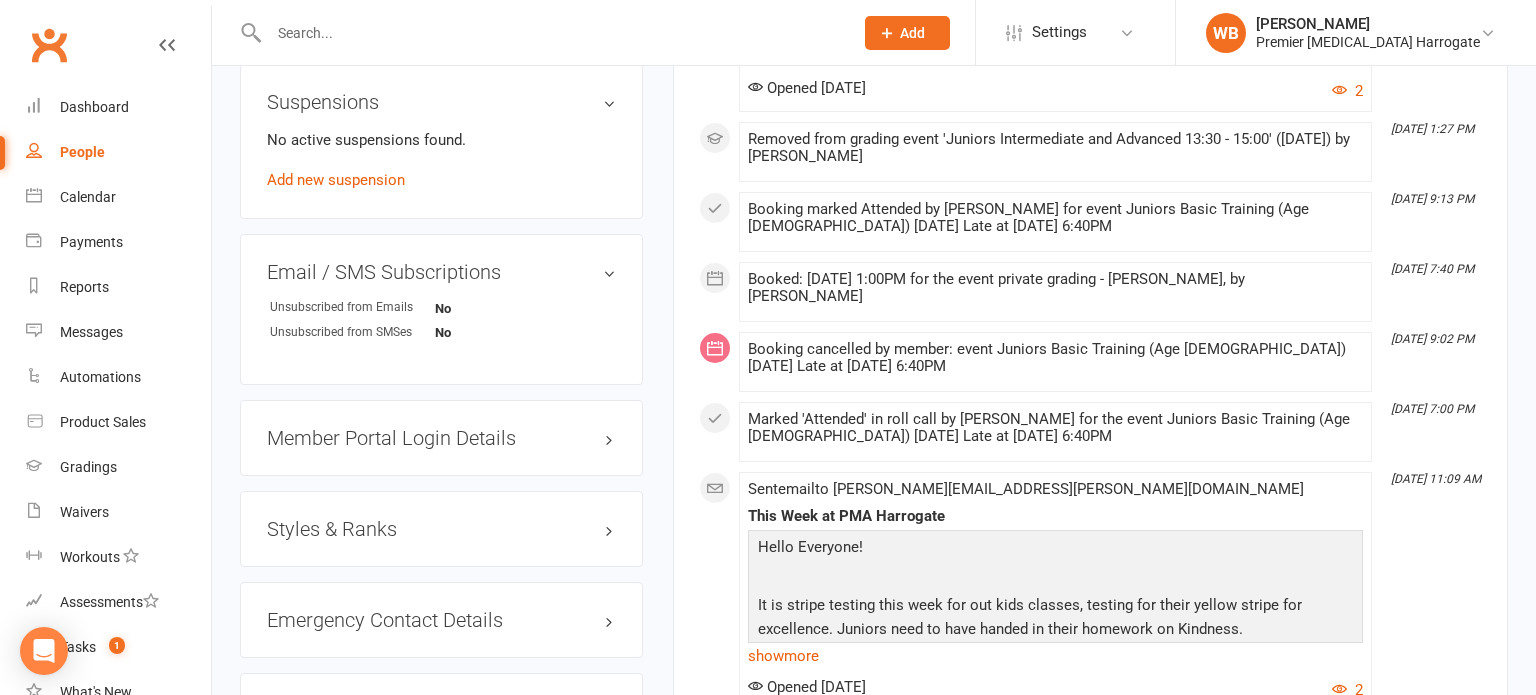 scroll, scrollTop: 1284, scrollLeft: 0, axis: vertical 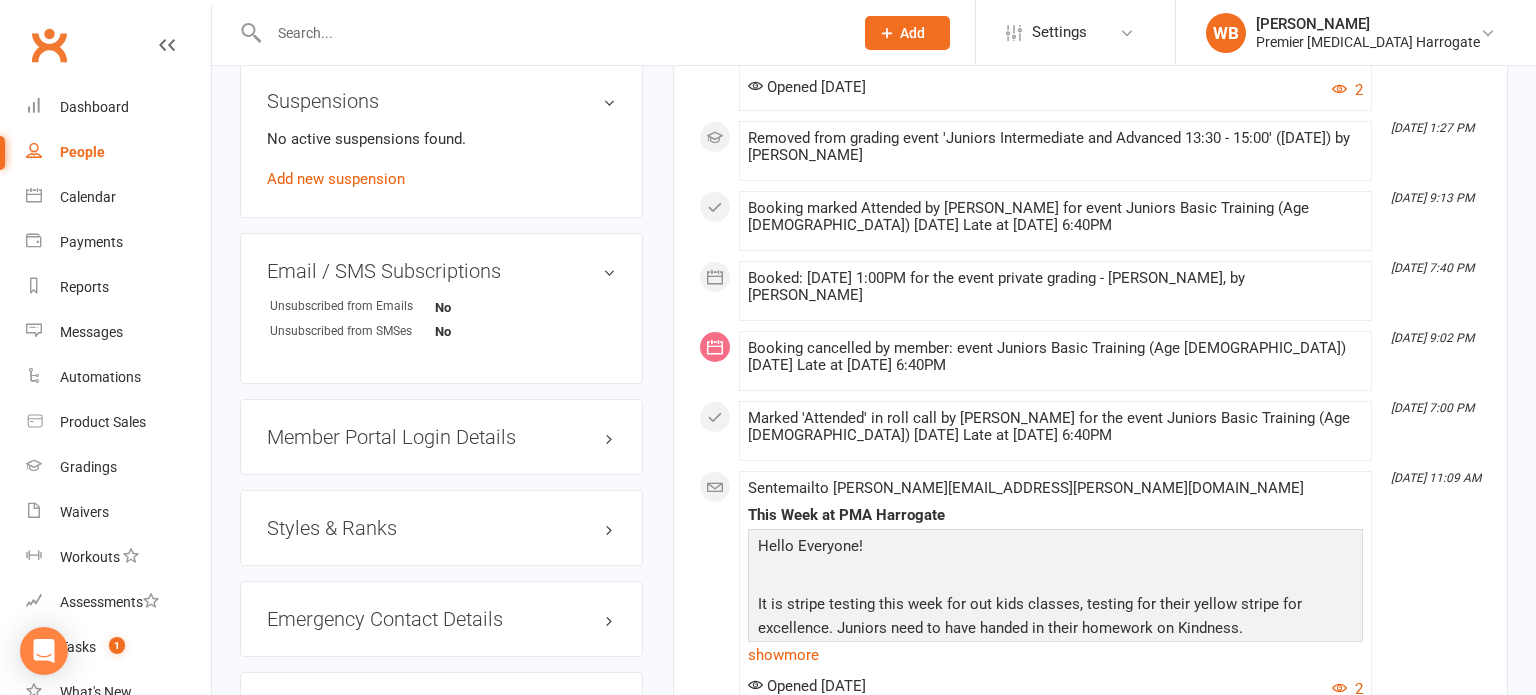 click on "Styles & Ranks" at bounding box center [441, 528] 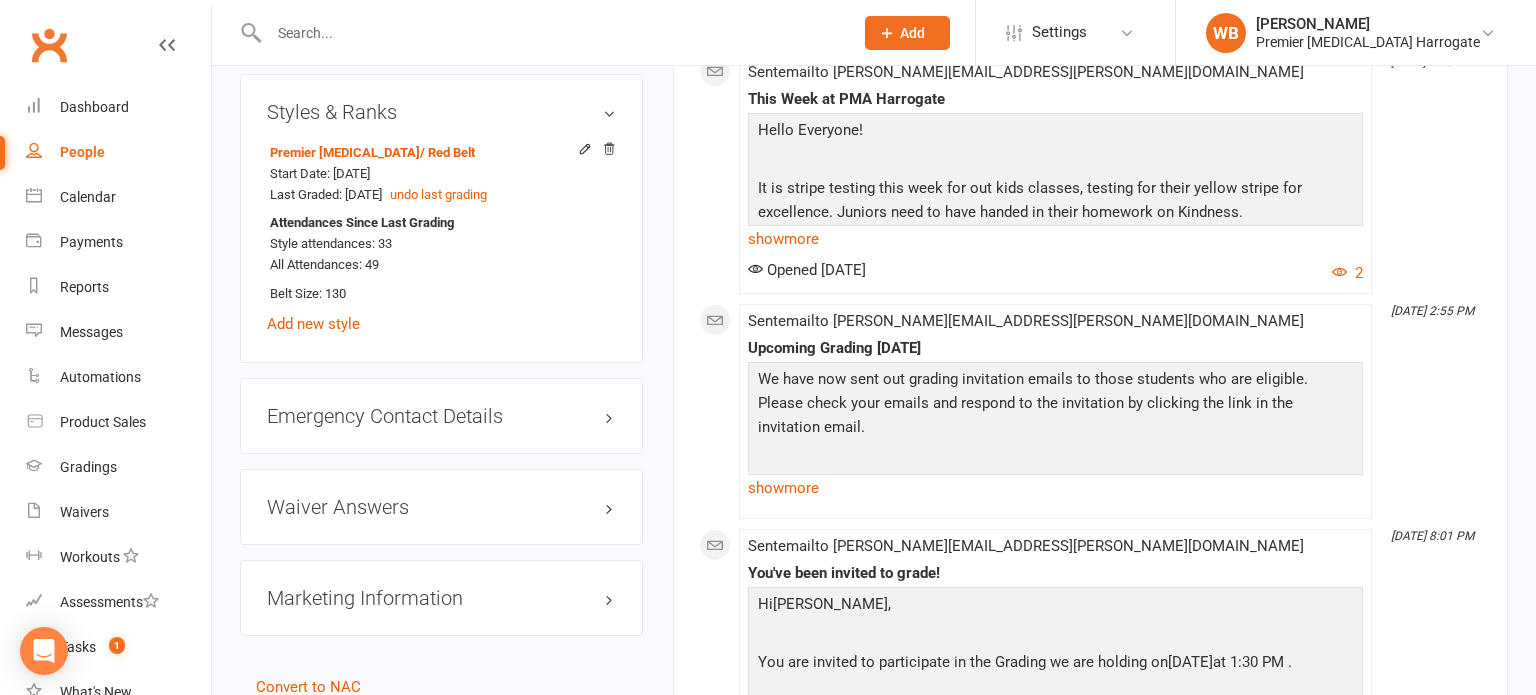 scroll, scrollTop: 0, scrollLeft: 0, axis: both 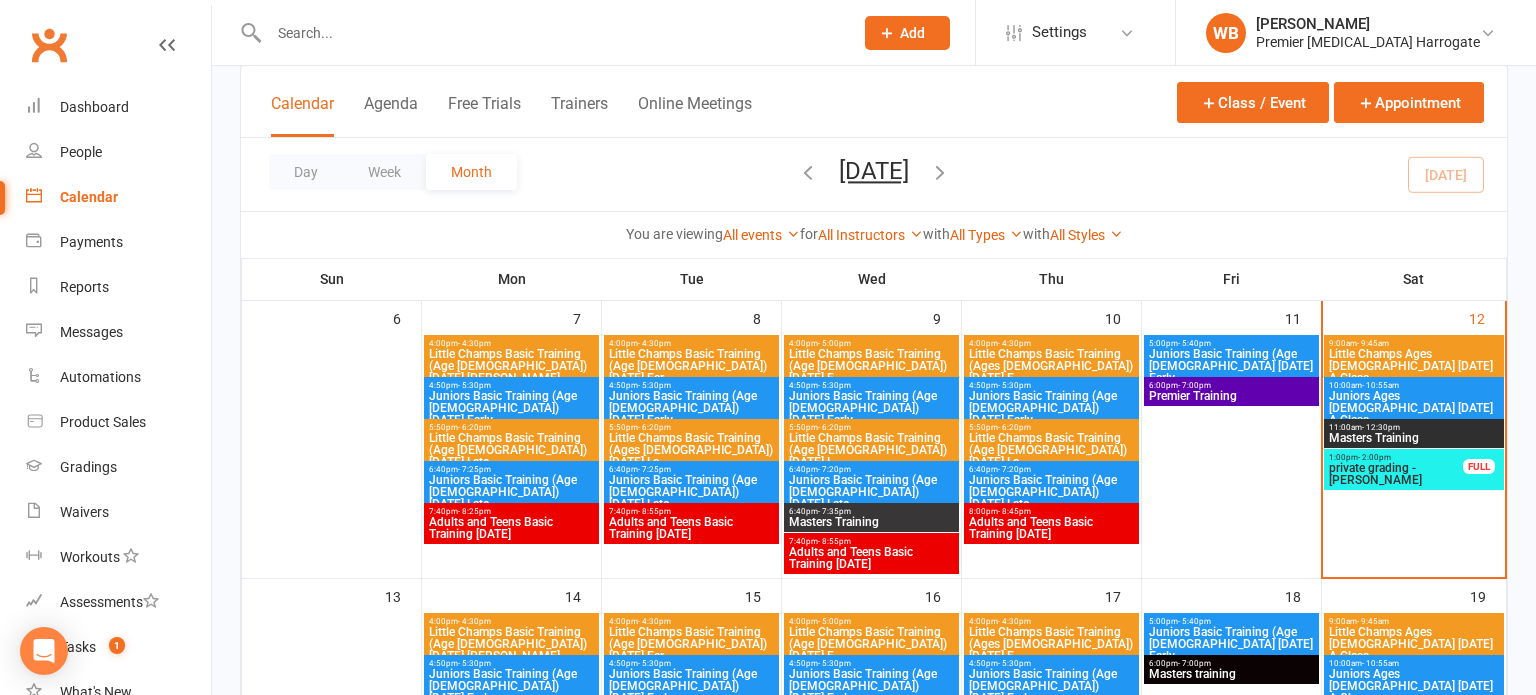 click on "Little Champs Ages [DEMOGRAPHIC_DATA] [DATE] A Class" at bounding box center (1414, 366) 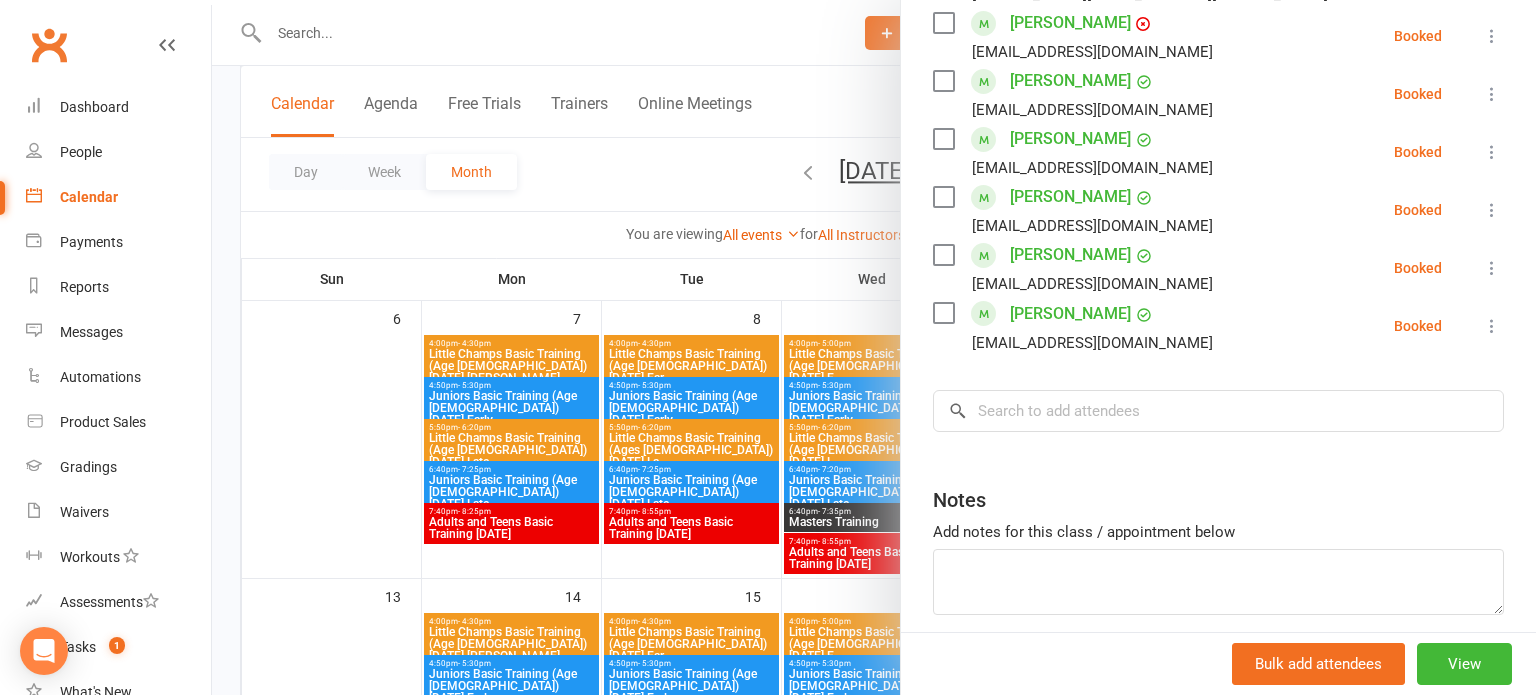 scroll, scrollTop: 950, scrollLeft: 0, axis: vertical 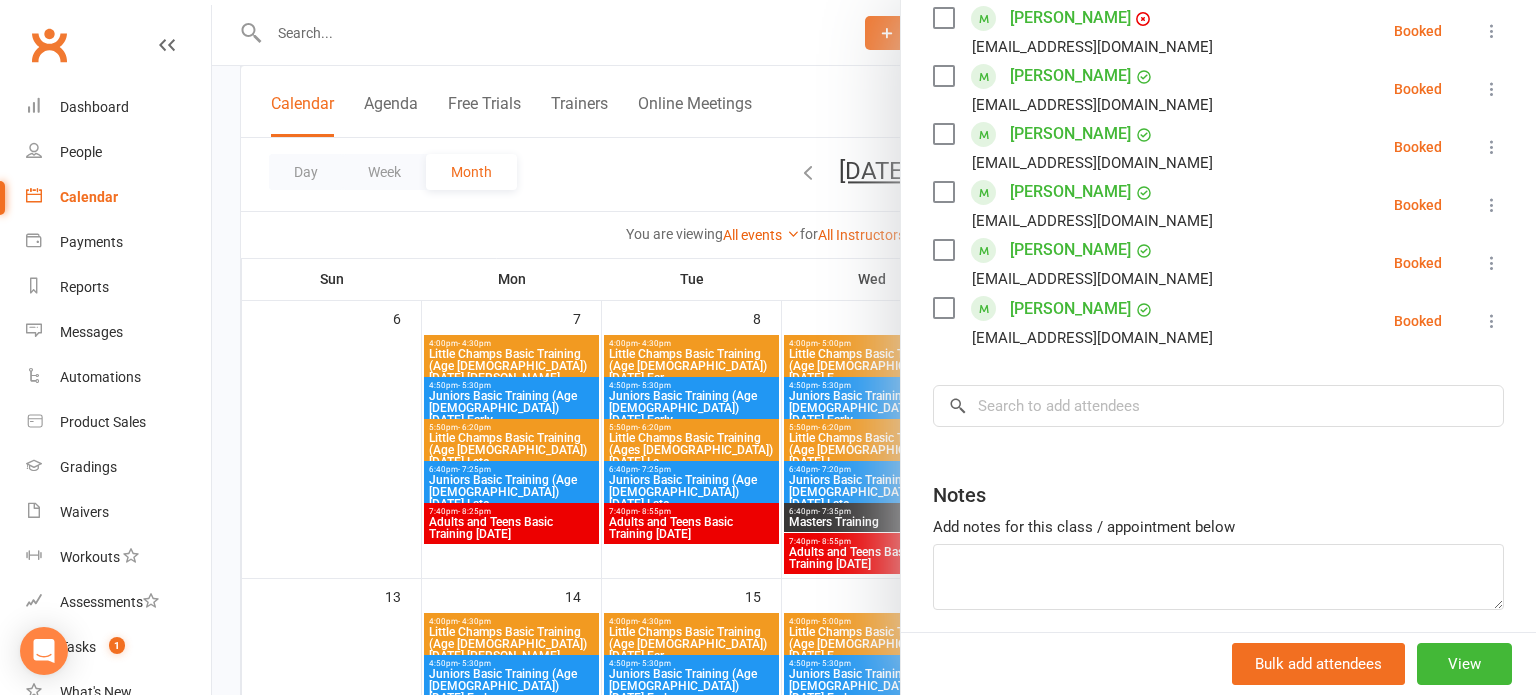 click at bounding box center (1492, 263) 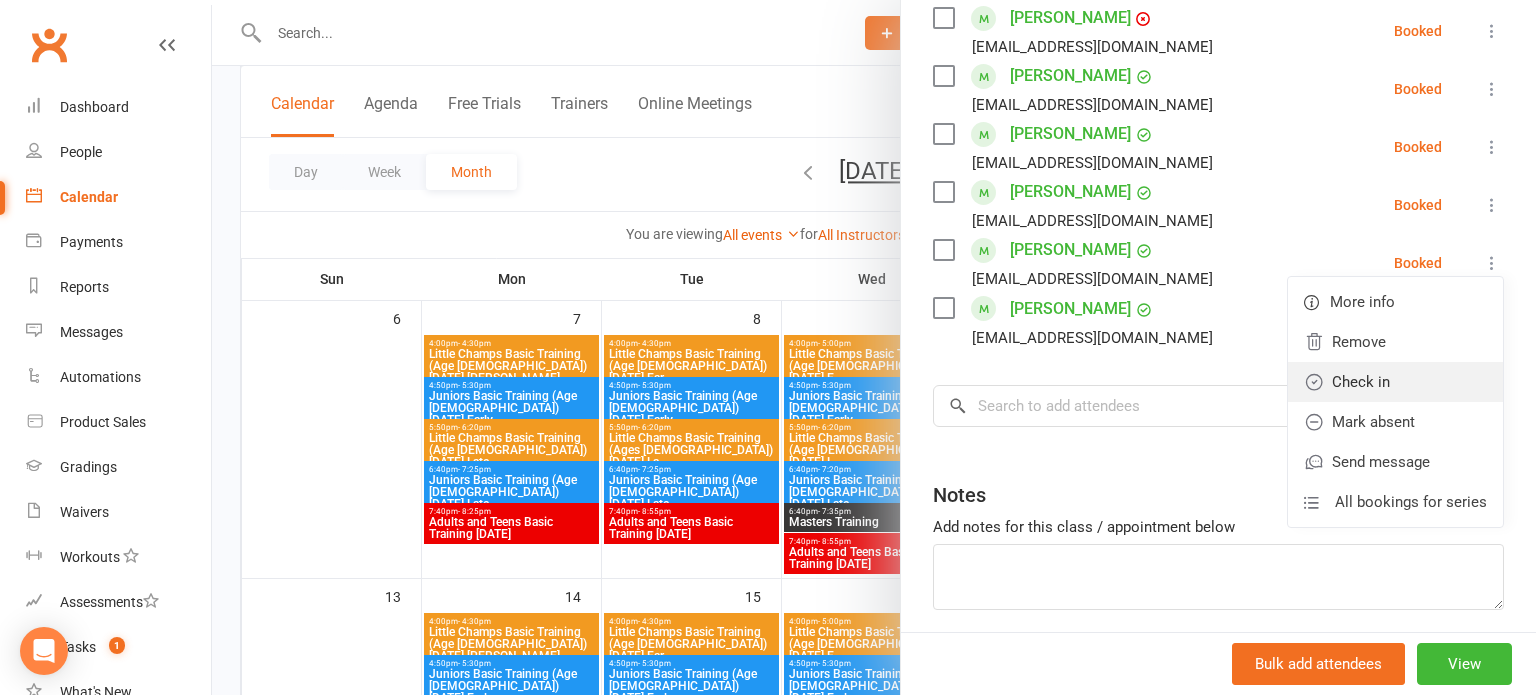 click on "Check in" at bounding box center [1395, 382] 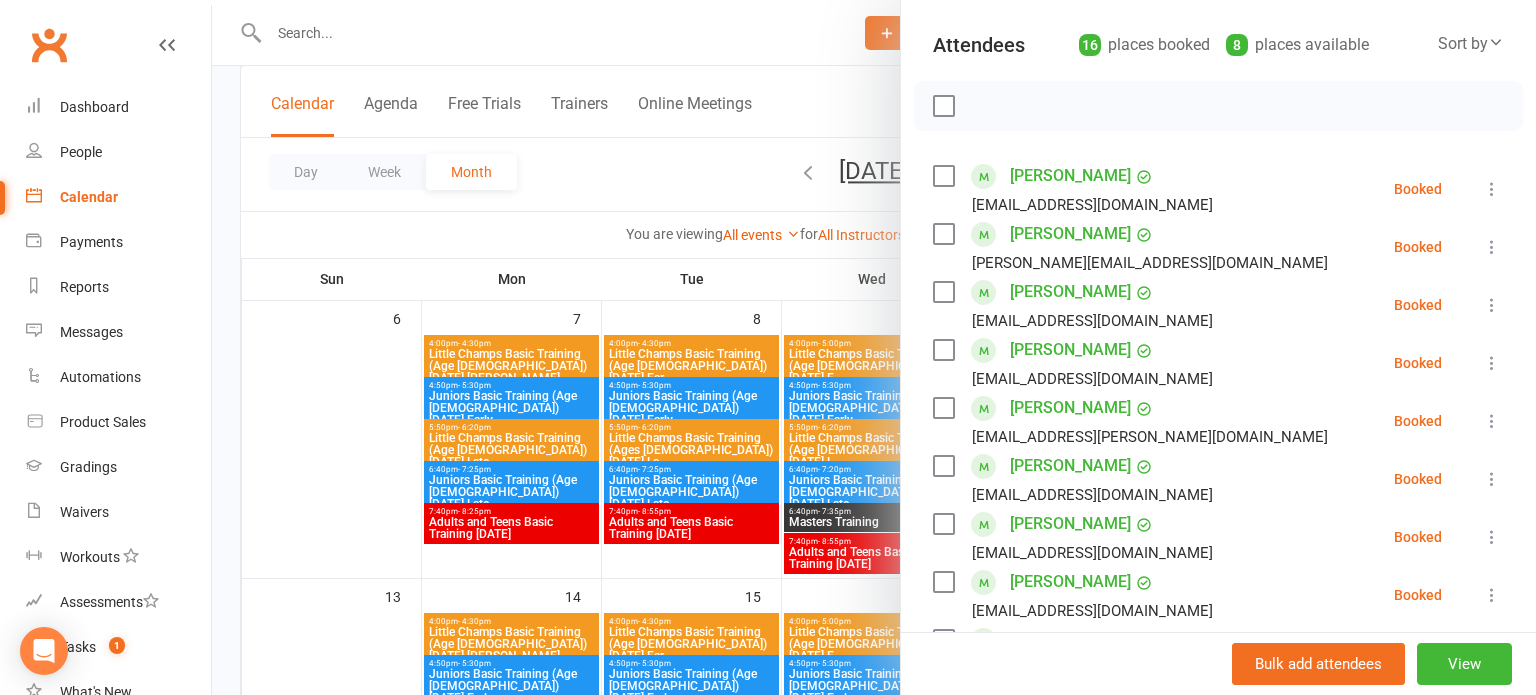 scroll, scrollTop: 152, scrollLeft: 0, axis: vertical 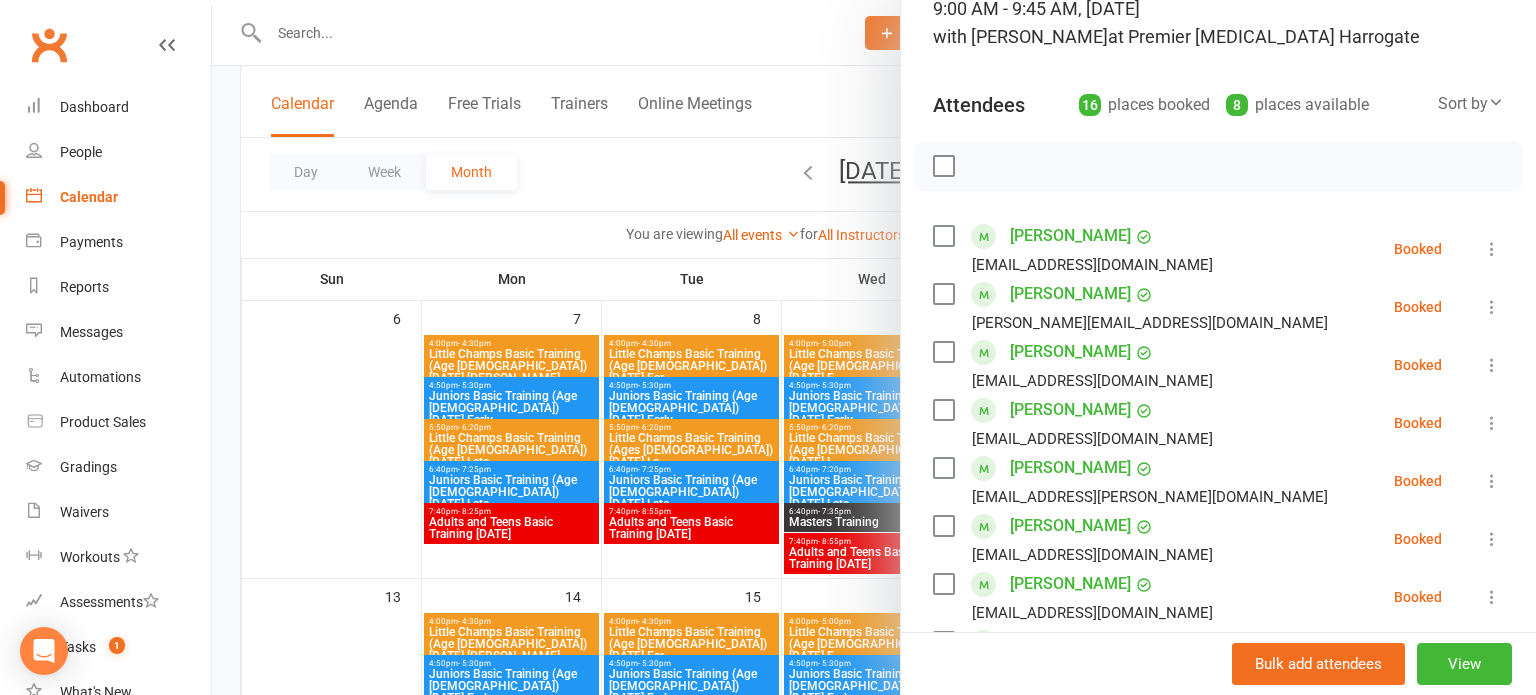 click at bounding box center (1492, 365) 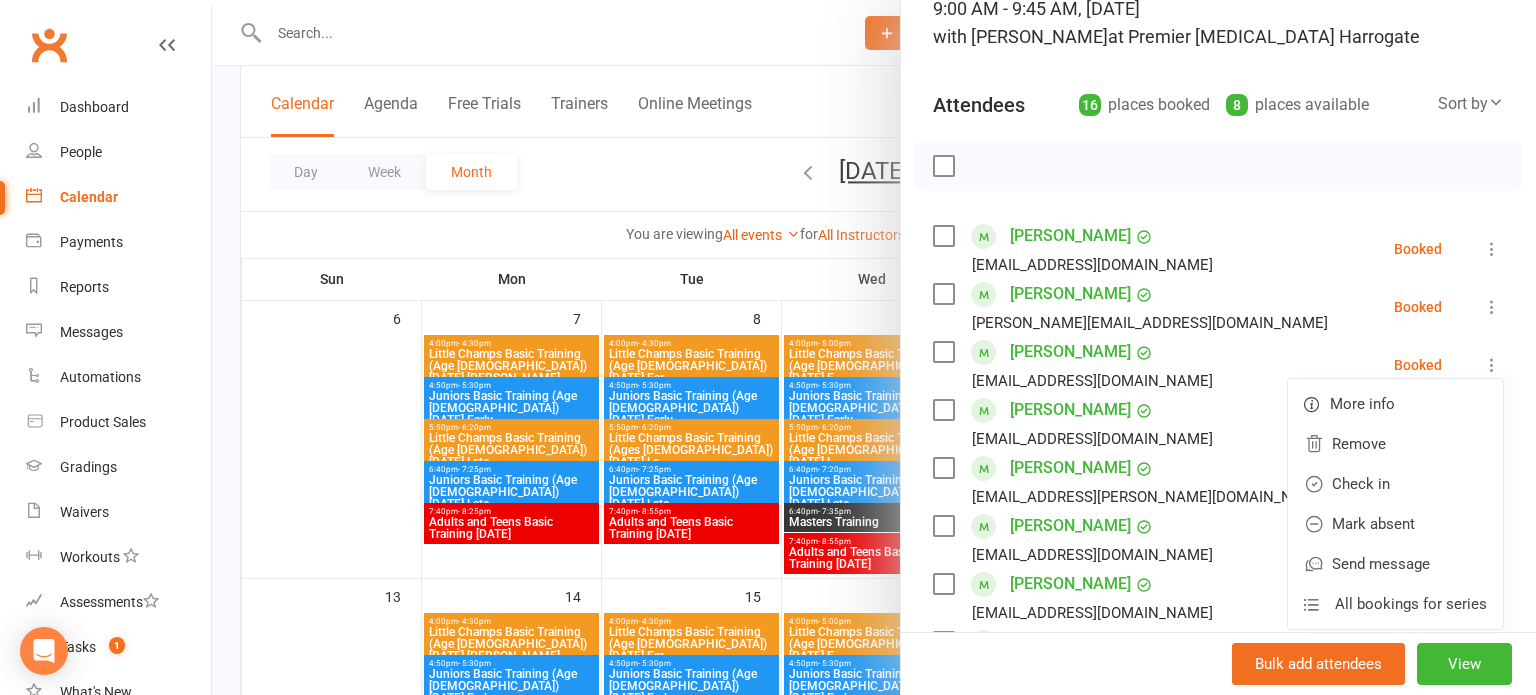 click on "Elián Feather-Stracey  kira.lauber@gmail.com Booked More info  Remove  Check in  Mark absent  Send message  All bookings for series" at bounding box center [1218, 481] 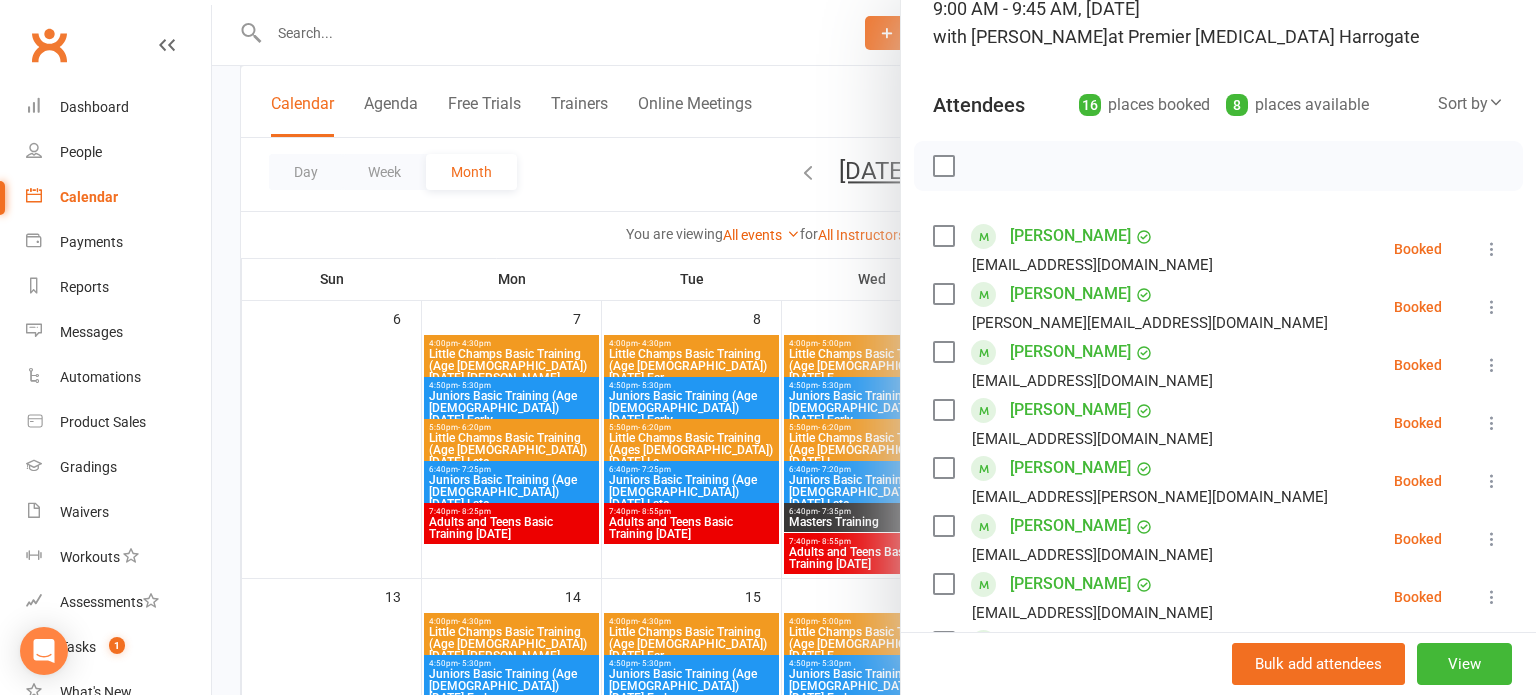 click at bounding box center [1492, 481] 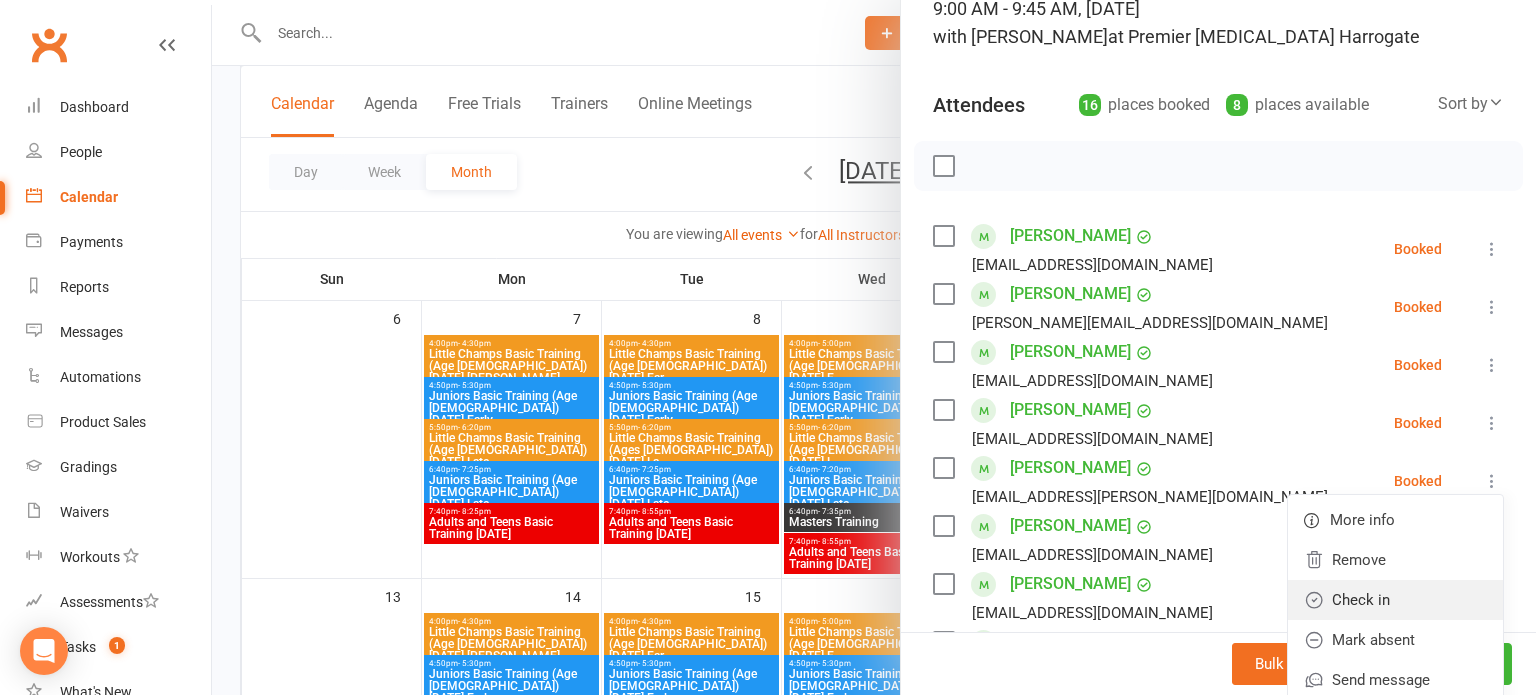 click on "Check in" at bounding box center [1395, 600] 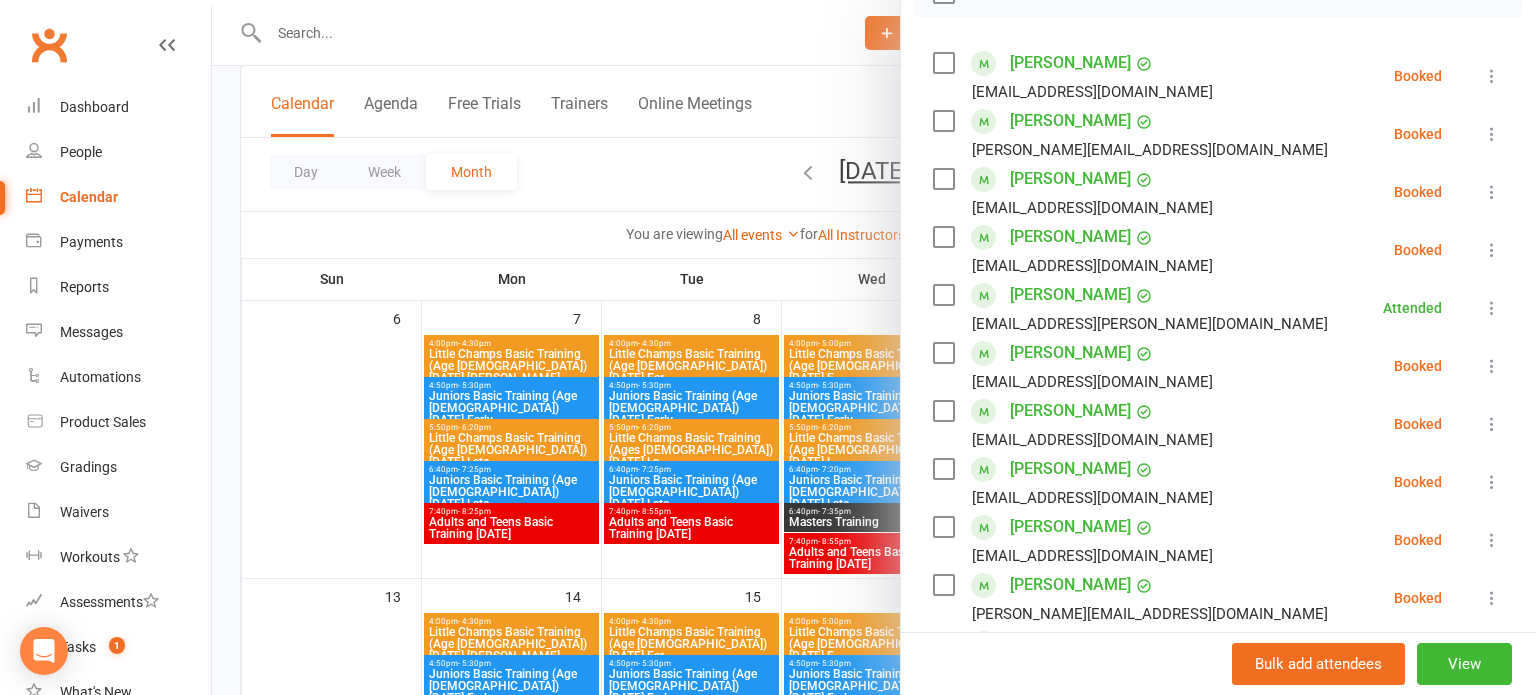 scroll, scrollTop: 319, scrollLeft: 0, axis: vertical 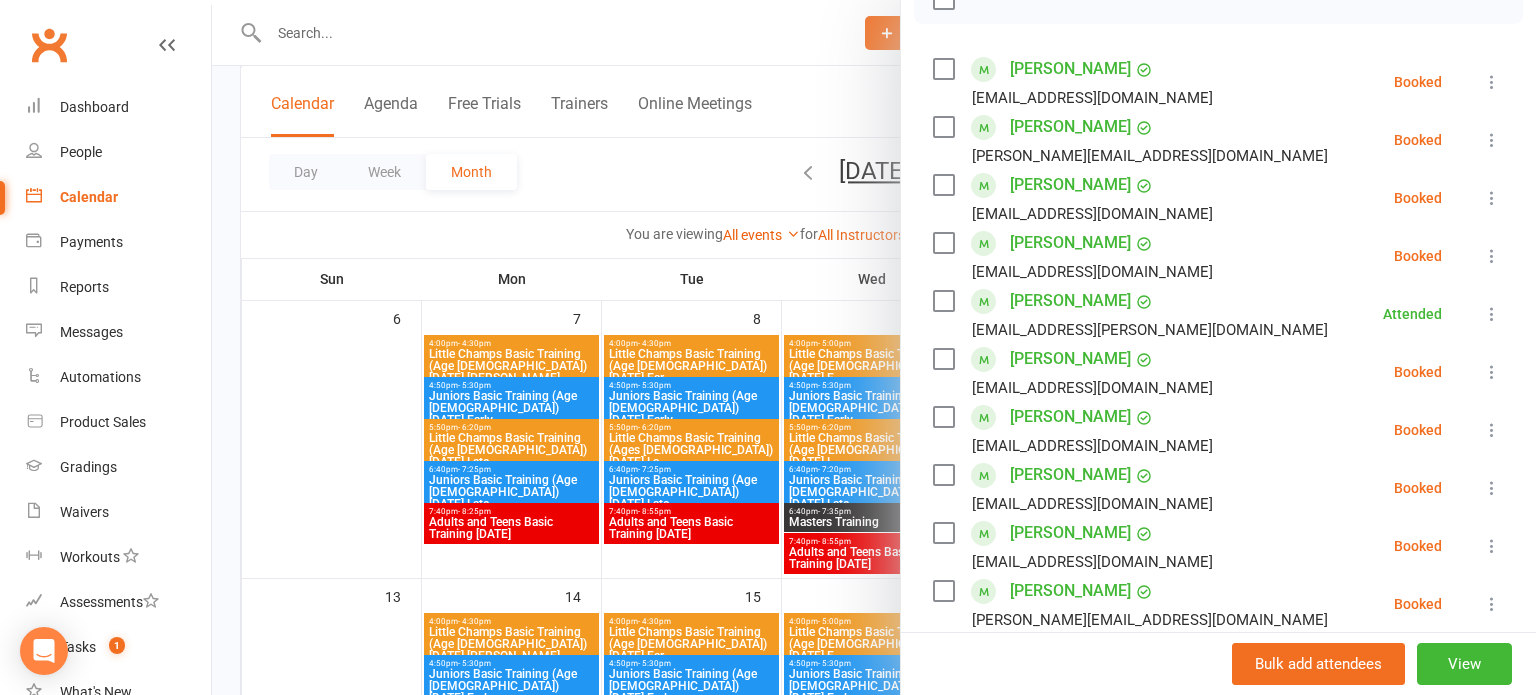 click at bounding box center [1492, 82] 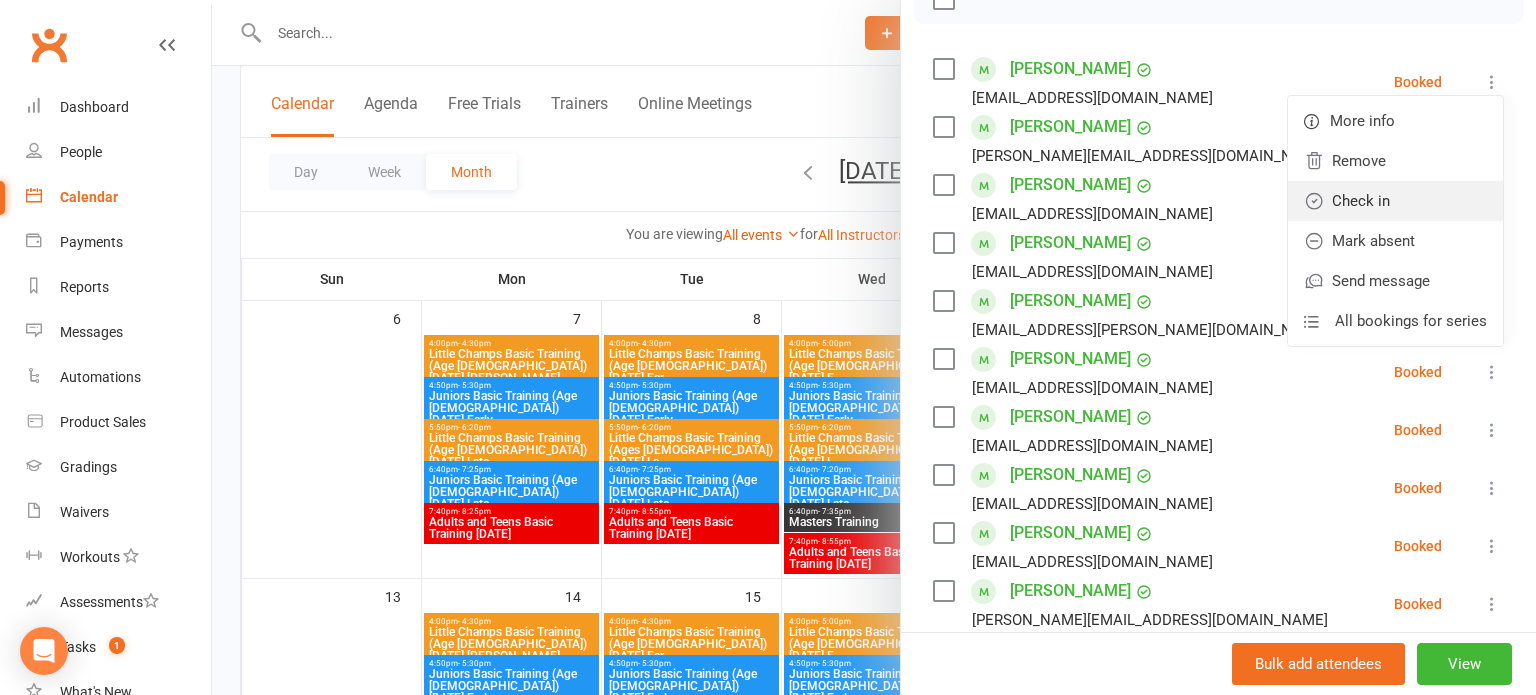 click on "Check in" at bounding box center (1395, 201) 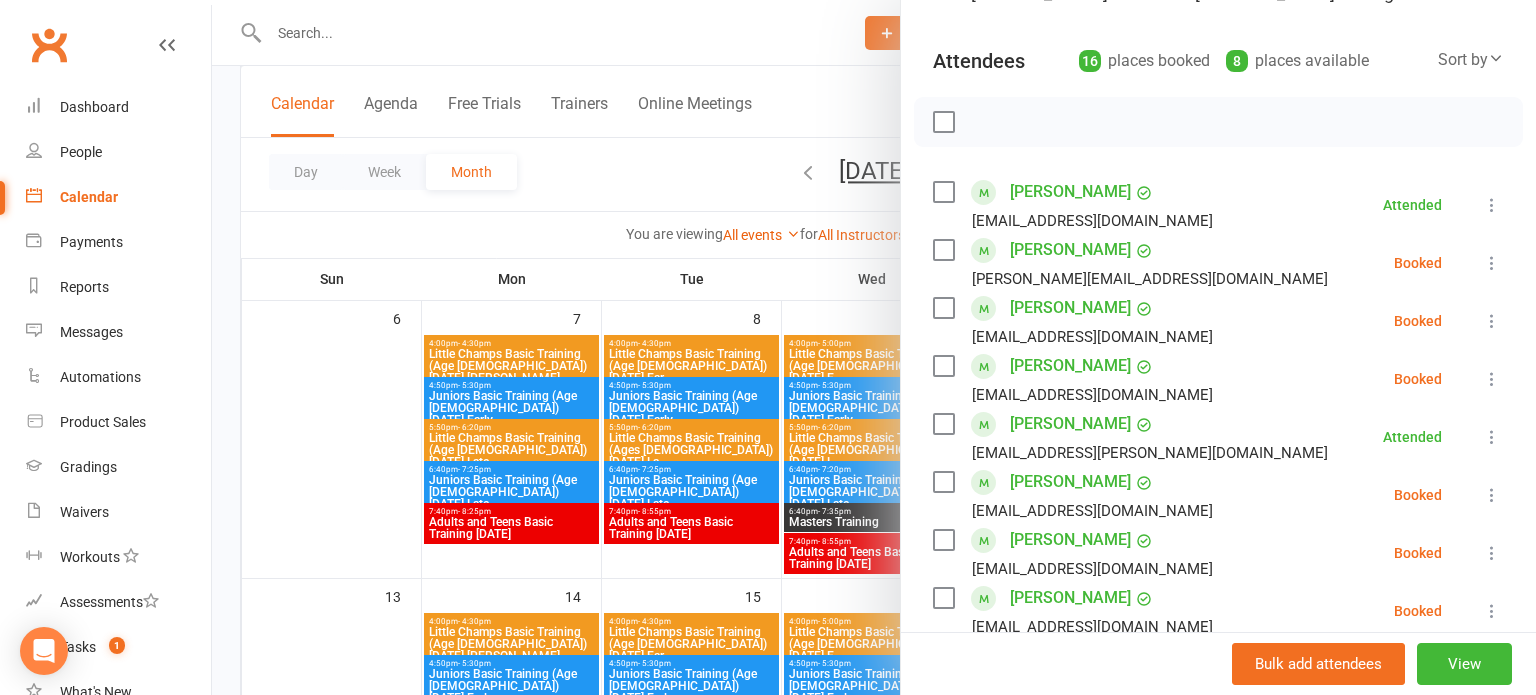 scroll, scrollTop: 200, scrollLeft: 0, axis: vertical 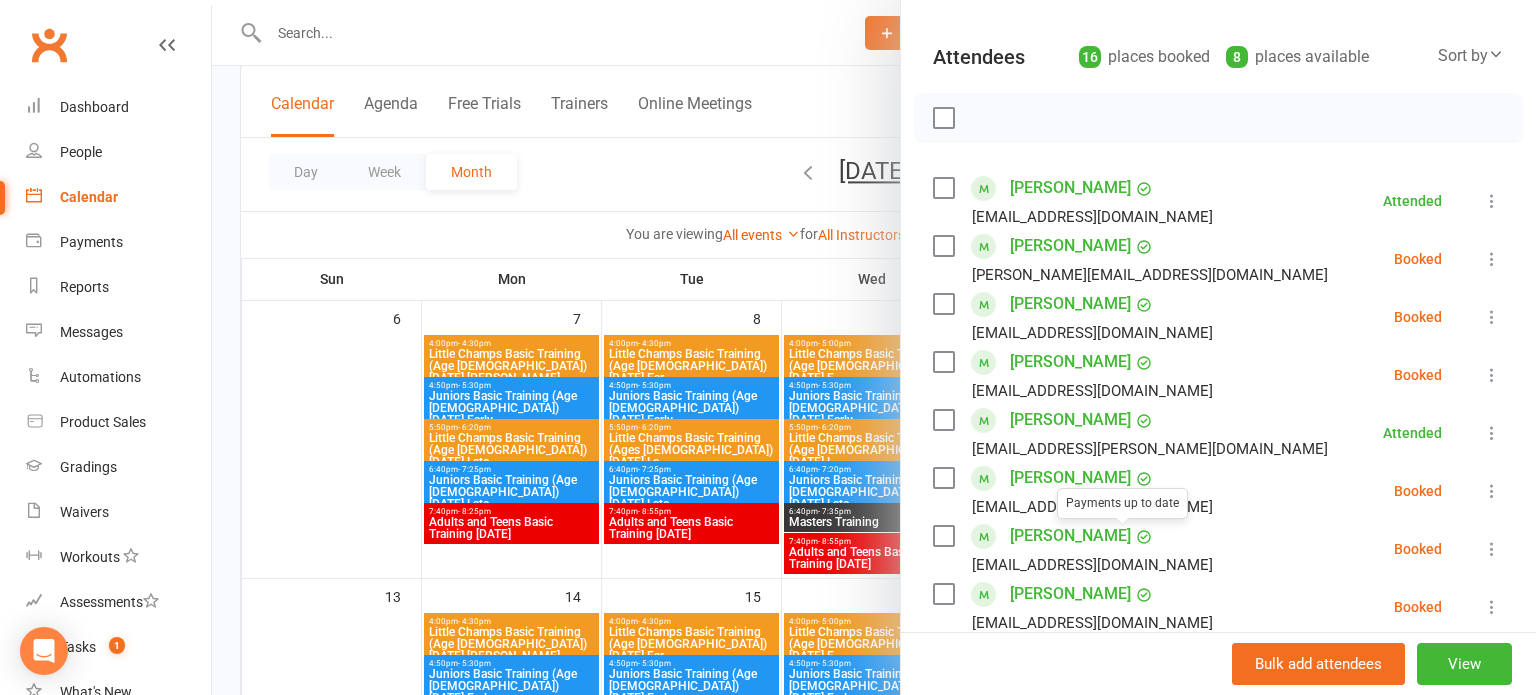 click at bounding box center (874, 347) 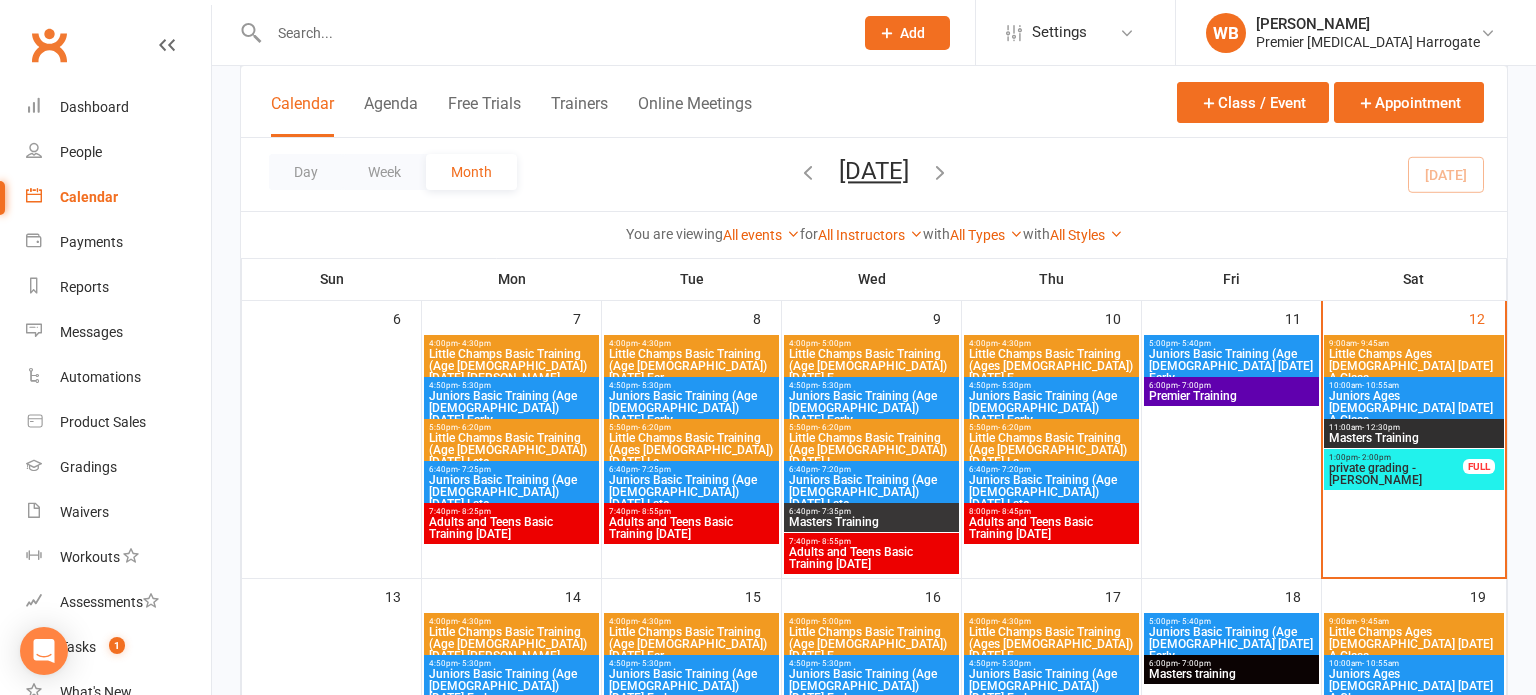 click on "Juniors Basic Training (Age [DEMOGRAPHIC_DATA] [DATE] Early" at bounding box center (1231, 366) 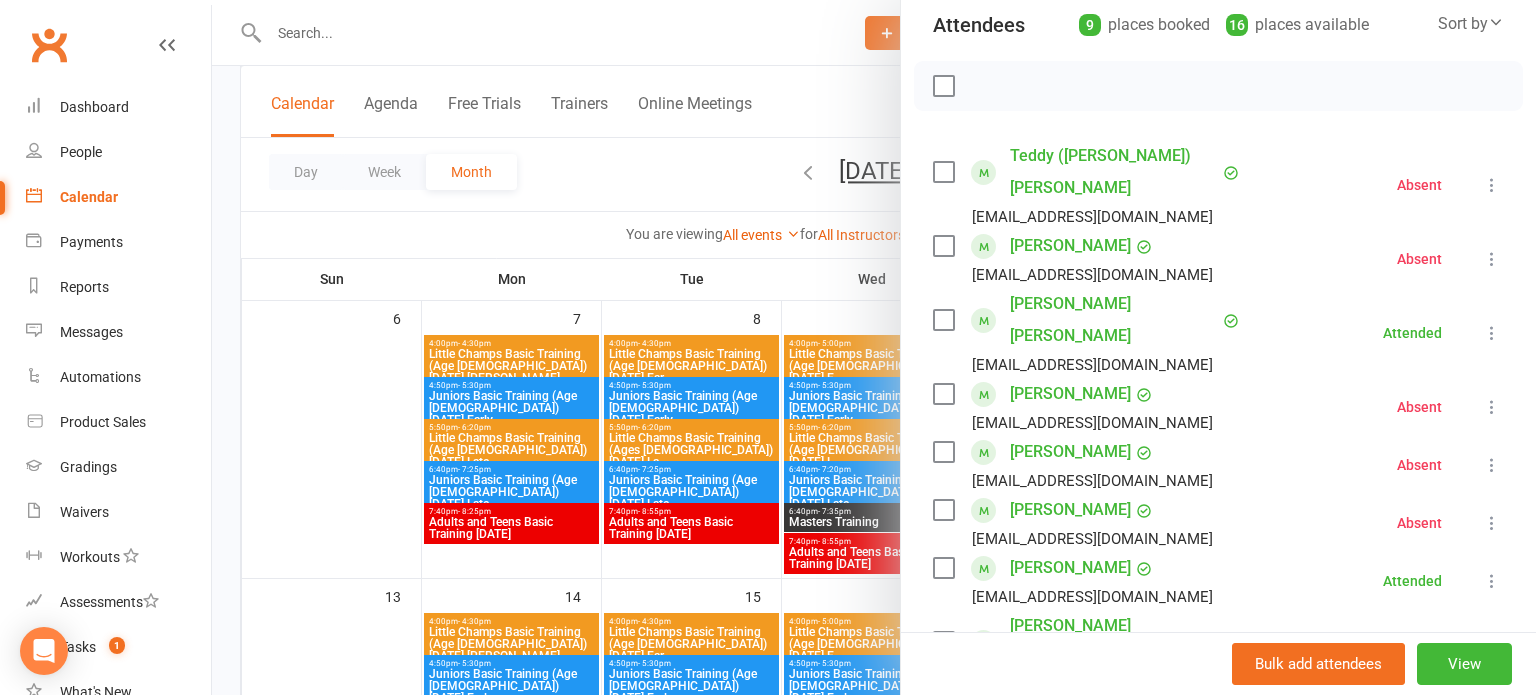 scroll, scrollTop: 230, scrollLeft: 0, axis: vertical 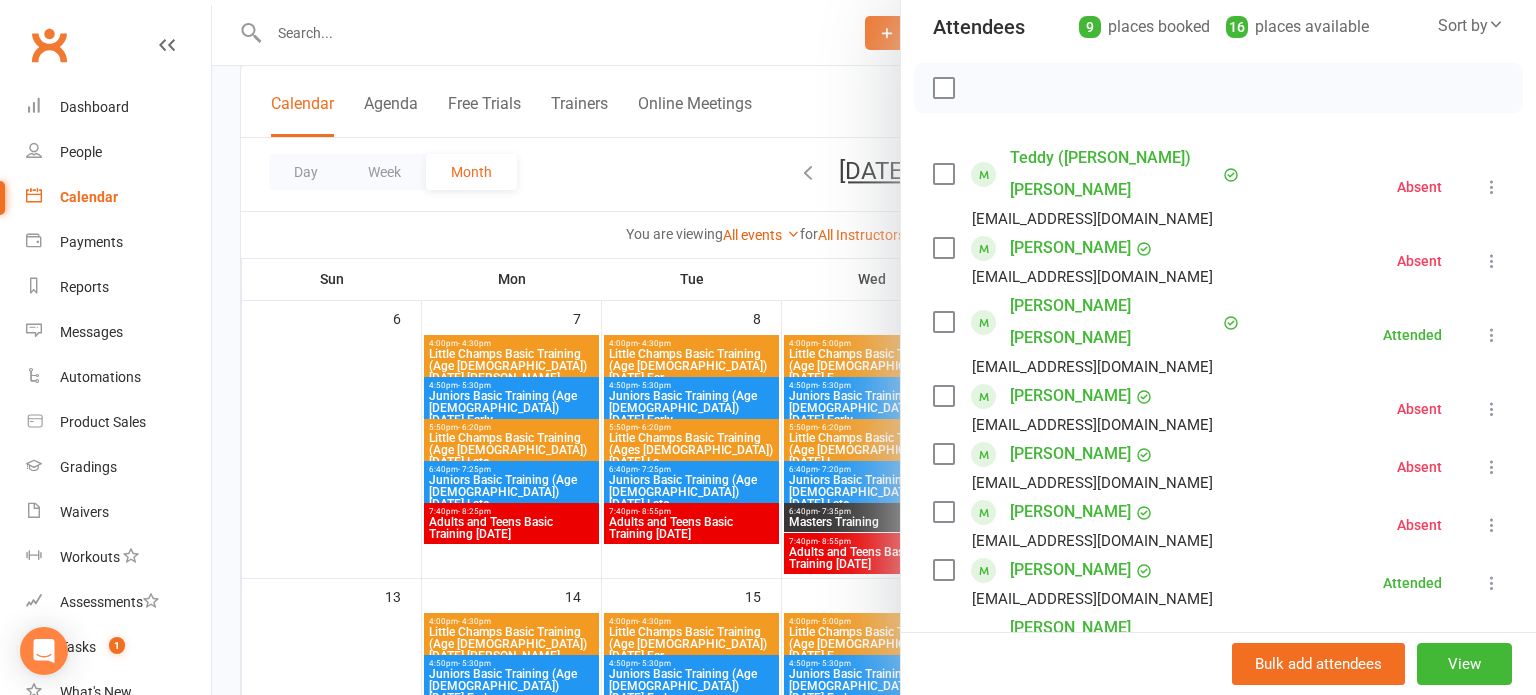 click at bounding box center [874, 347] 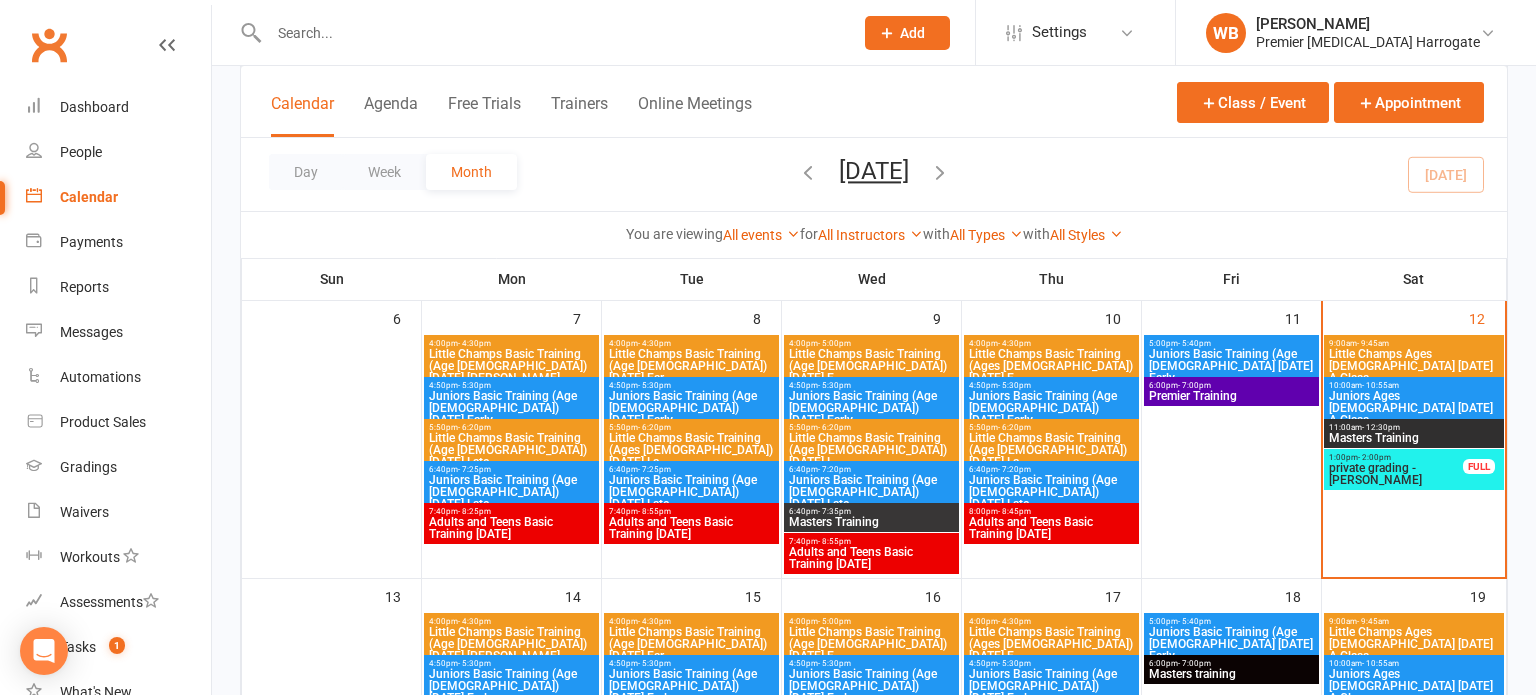 click on "- 8:45pm" at bounding box center [1014, 511] 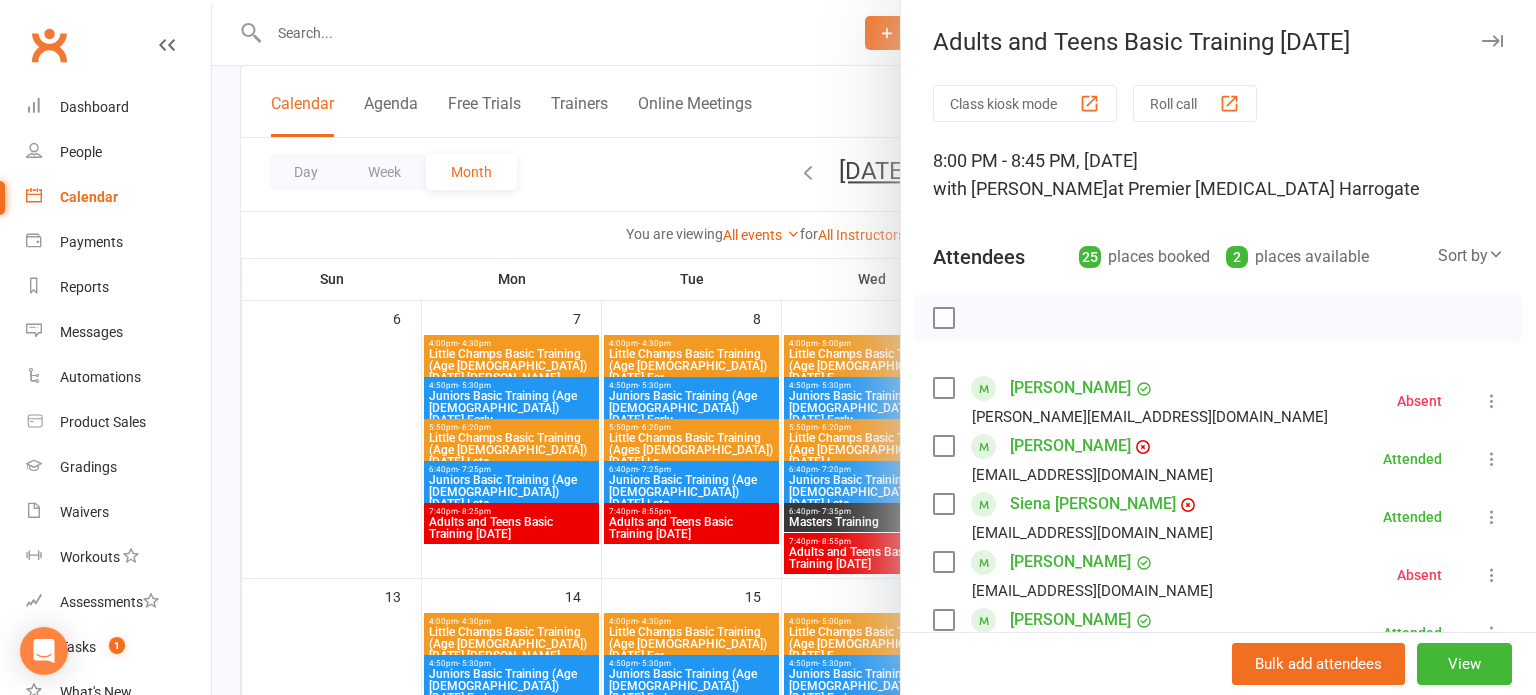 click at bounding box center (874, 347) 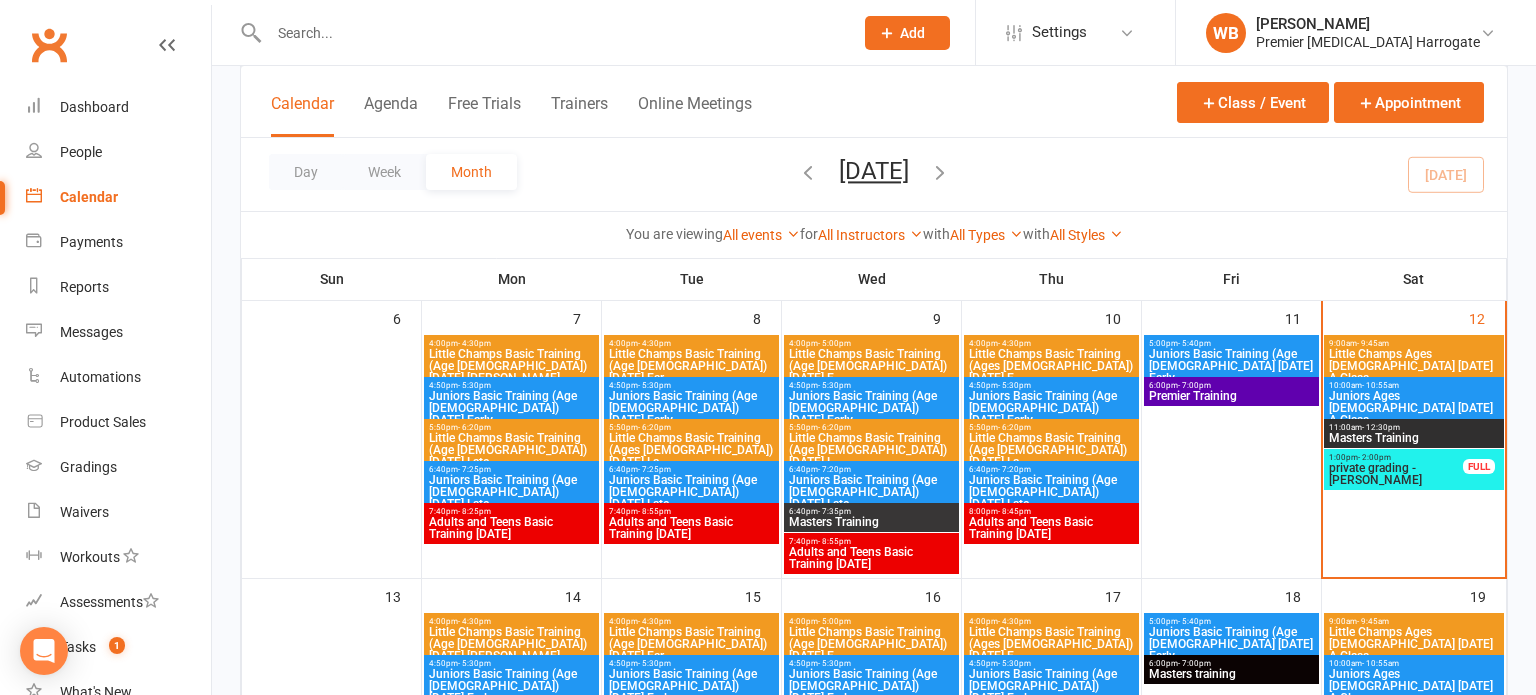 click on "8:00pm  - 8:45pm" at bounding box center [1051, 511] 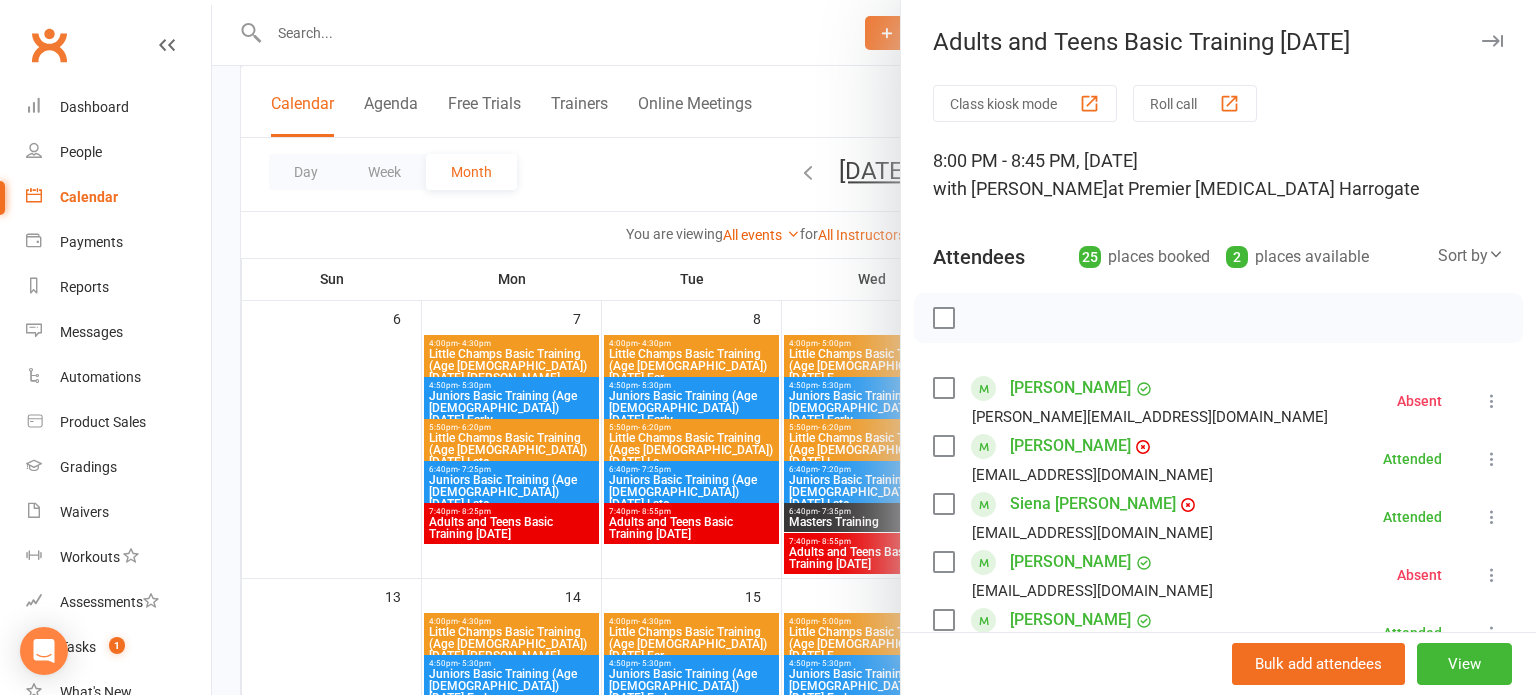 click at bounding box center (874, 347) 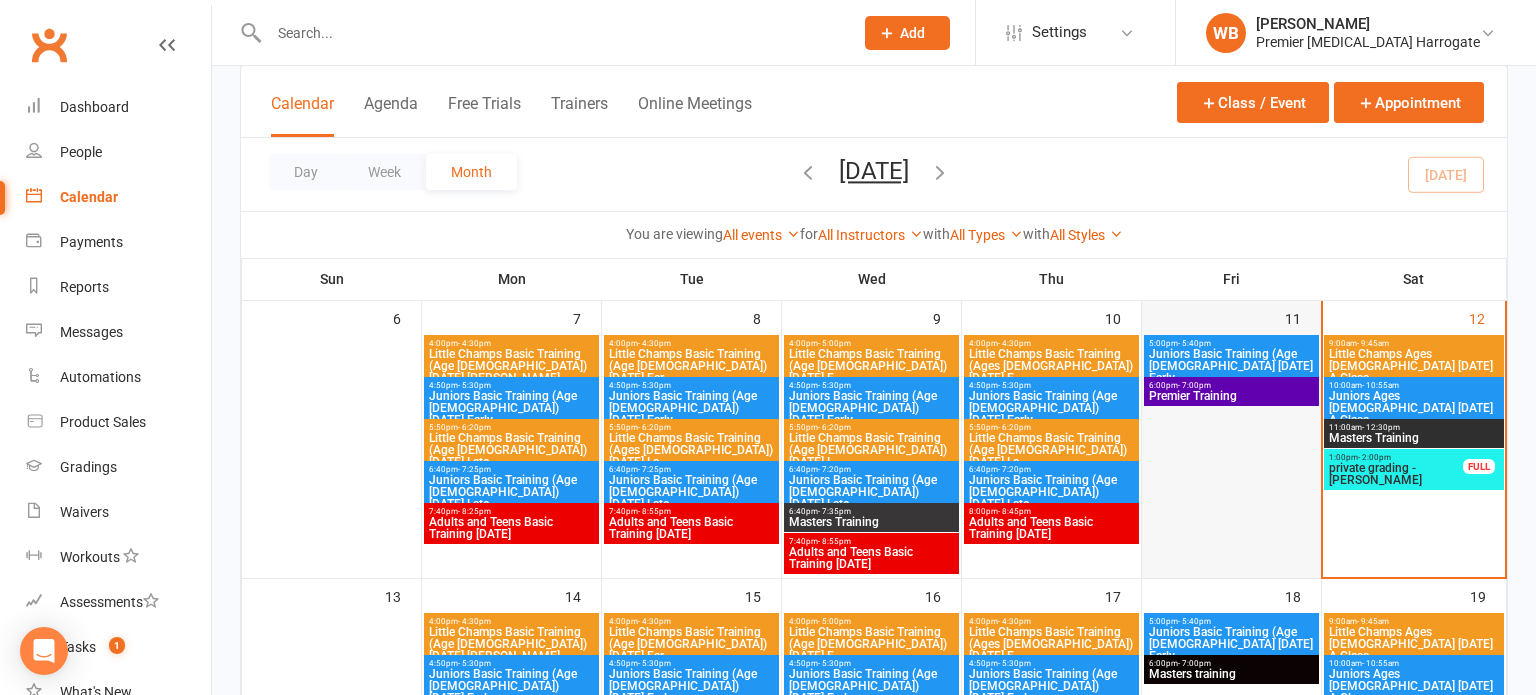 scroll, scrollTop: 372, scrollLeft: 0, axis: vertical 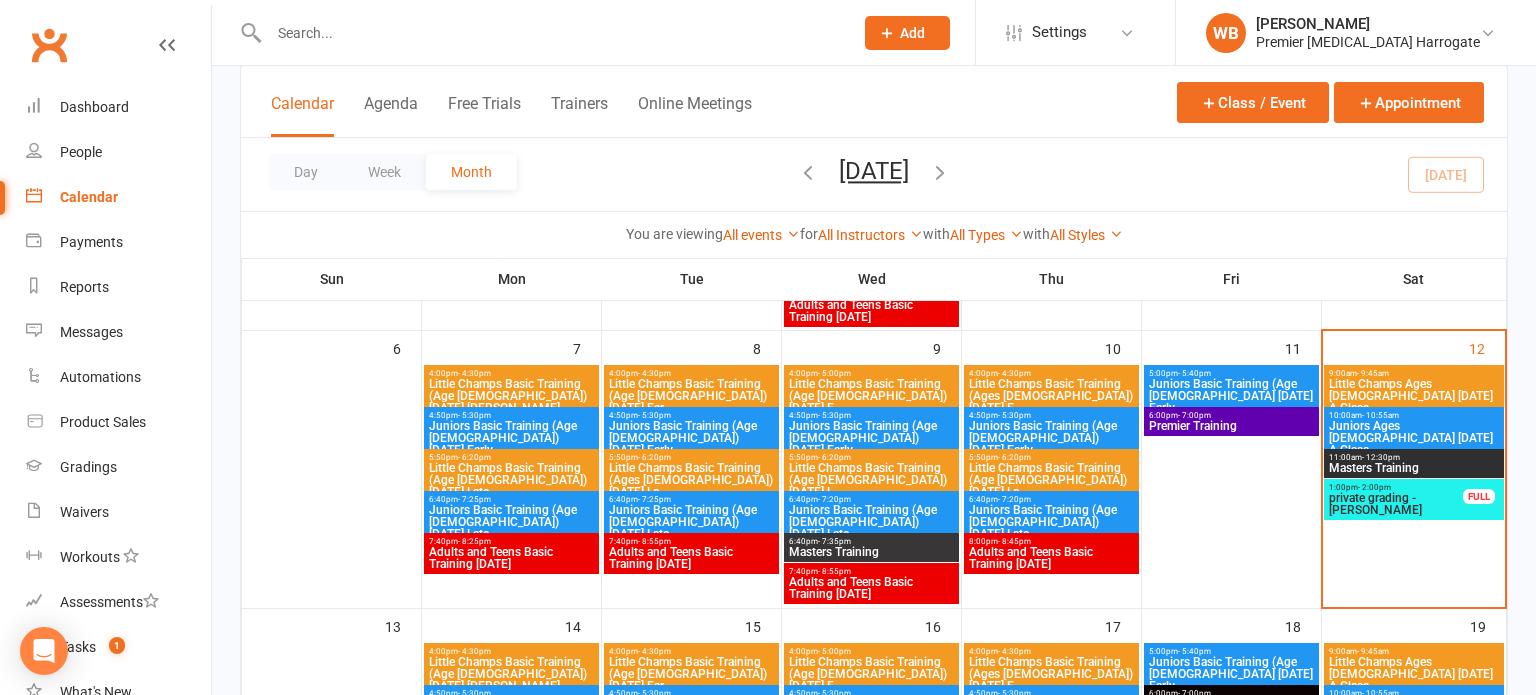 click on "Juniors Basic Training (Age [DEMOGRAPHIC_DATA] [DATE] Early" at bounding box center [1231, 396] 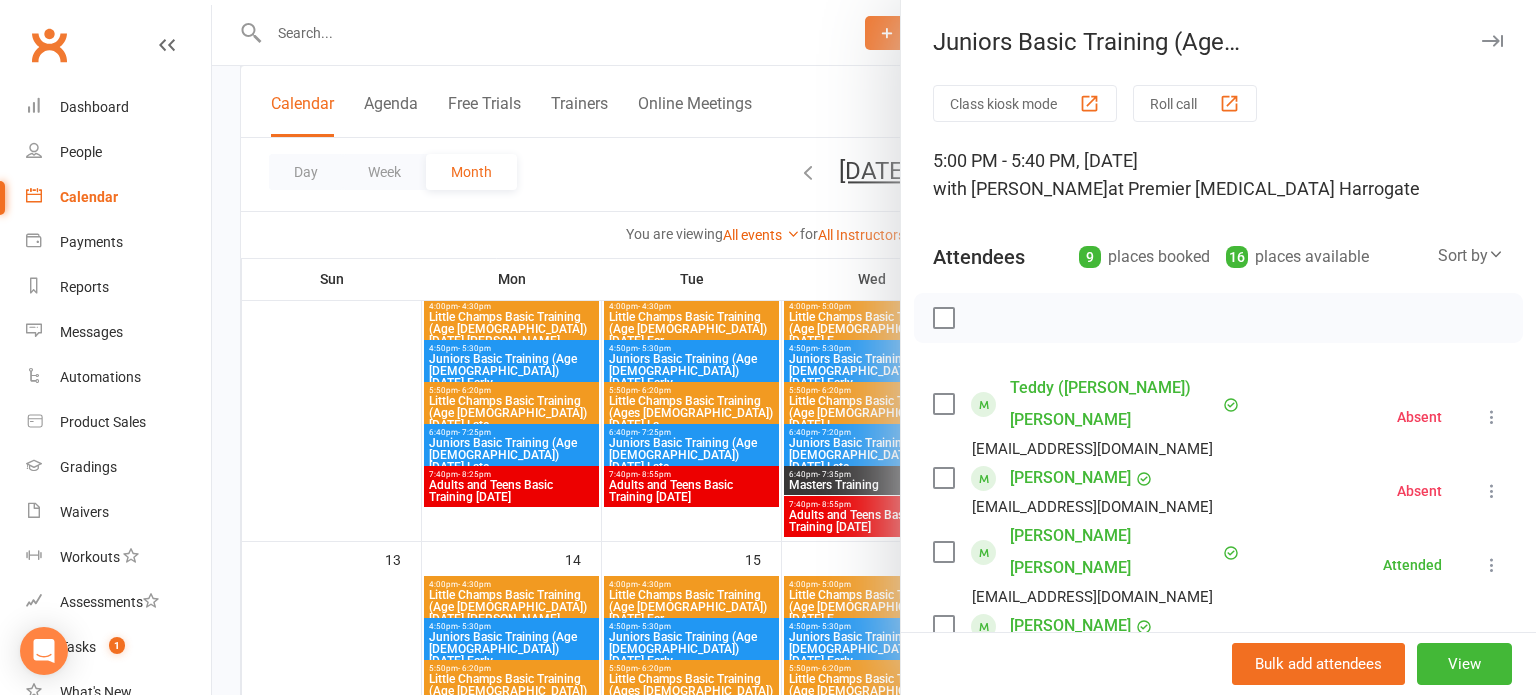 scroll, scrollTop: 438, scrollLeft: 0, axis: vertical 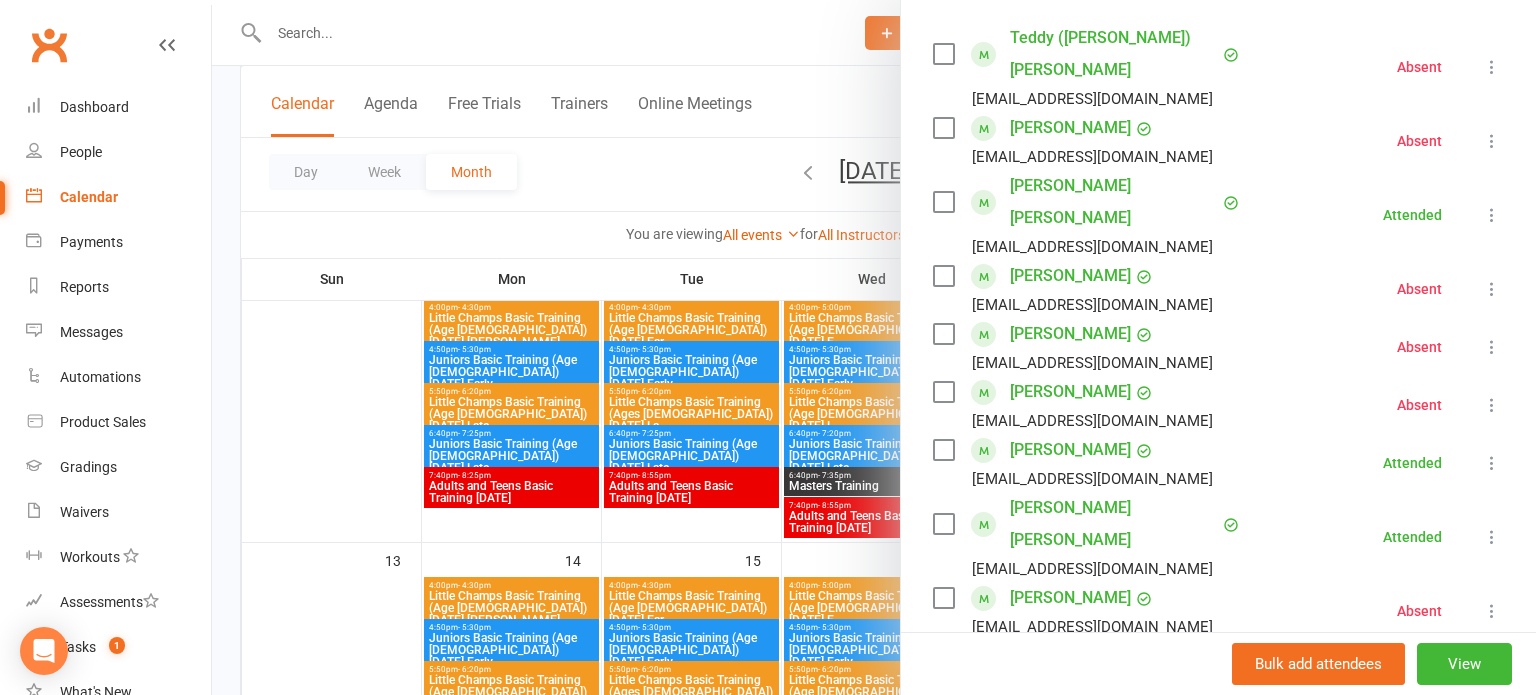 click at bounding box center [1218, 695] 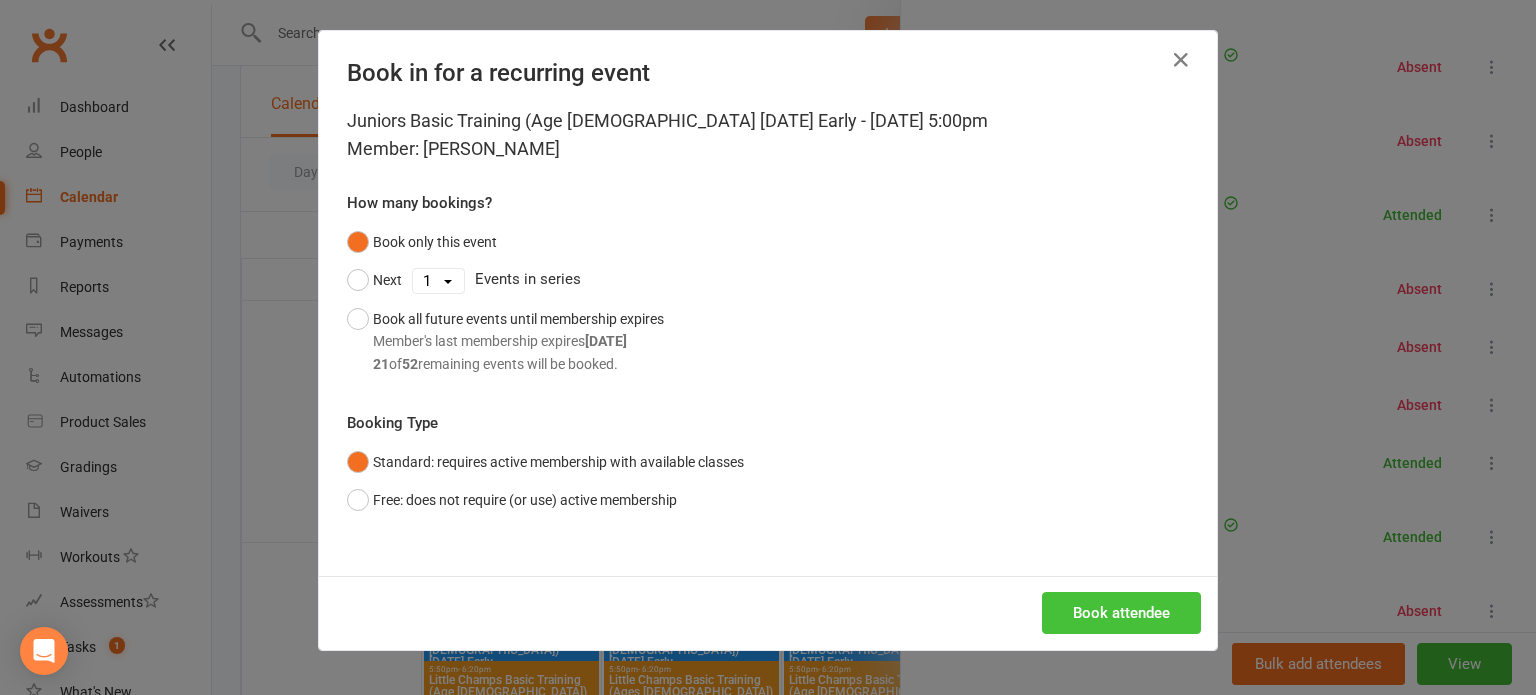 click on "Book attendee" at bounding box center [1121, 613] 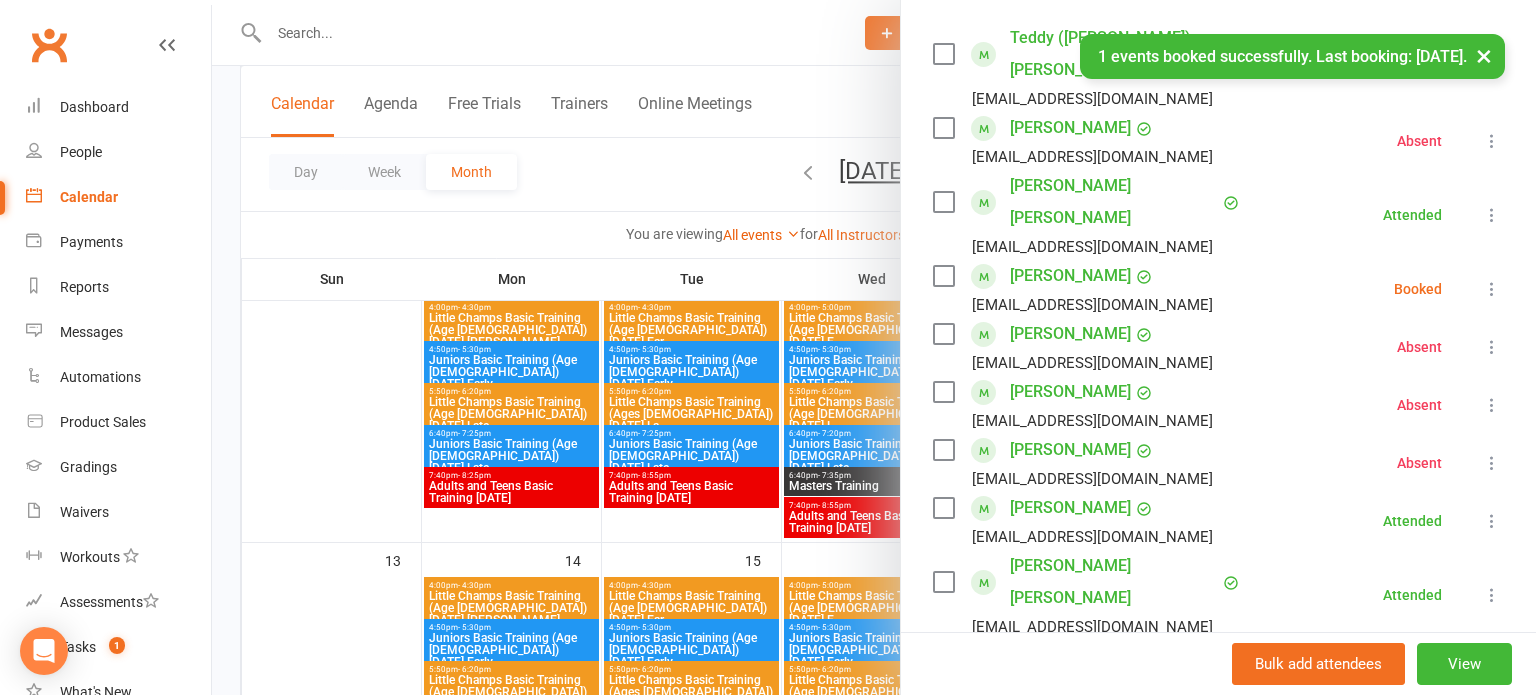 click at bounding box center [1492, 289] 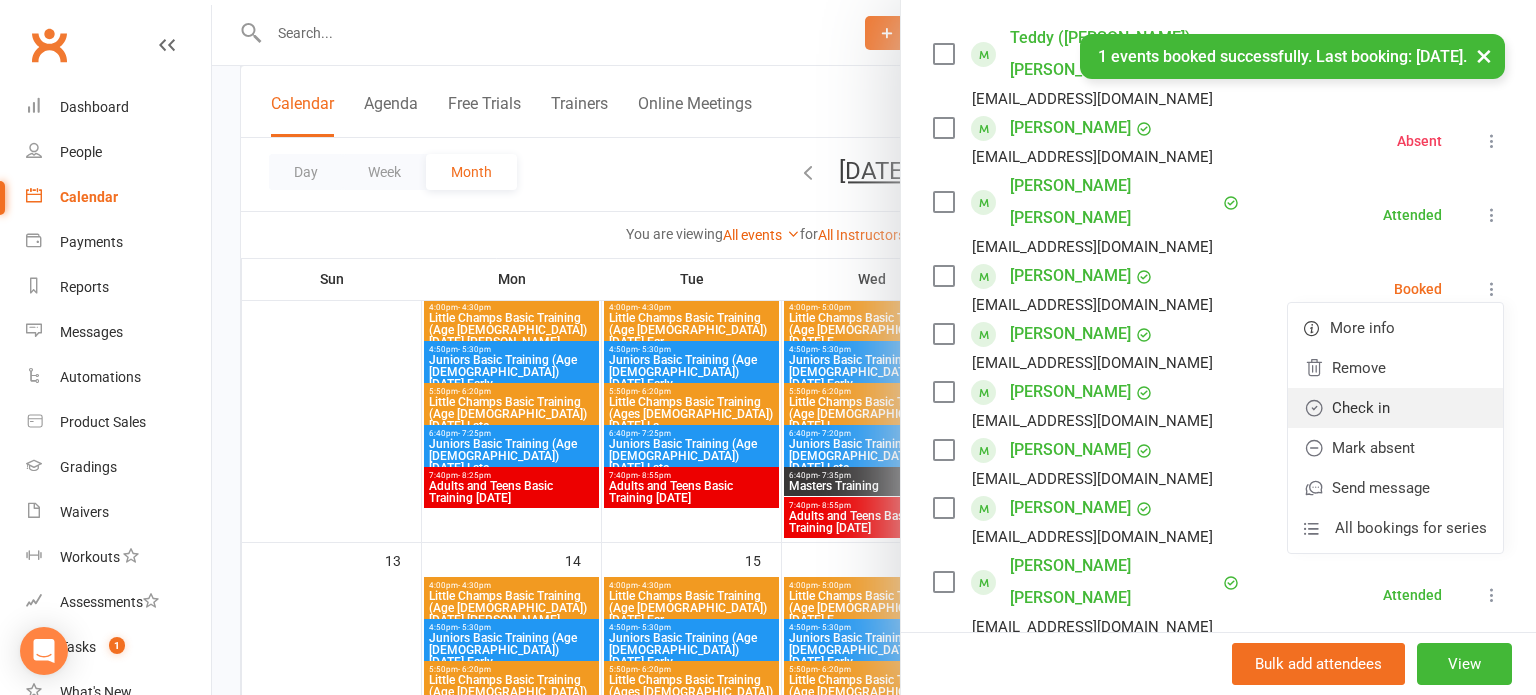 click on "Check in" at bounding box center (1395, 408) 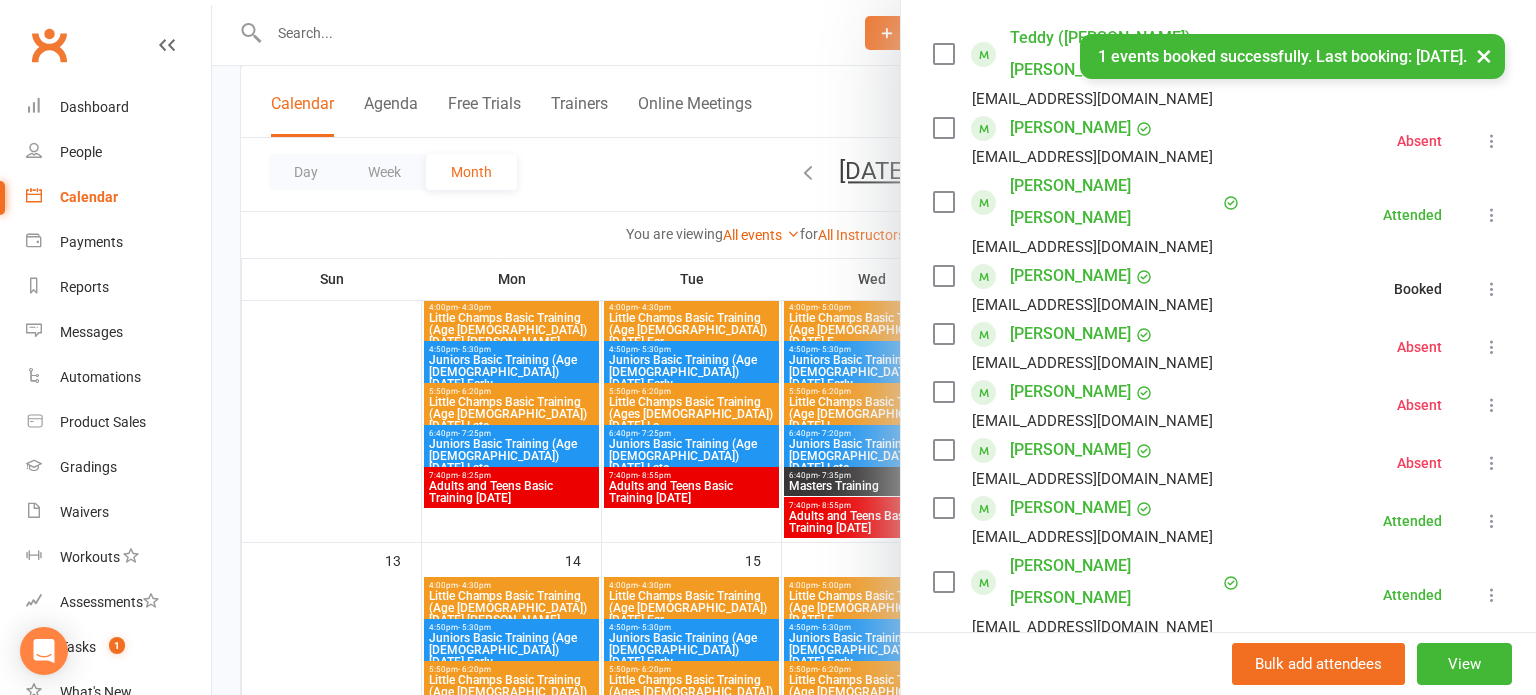 scroll, scrollTop: 677, scrollLeft: 0, axis: vertical 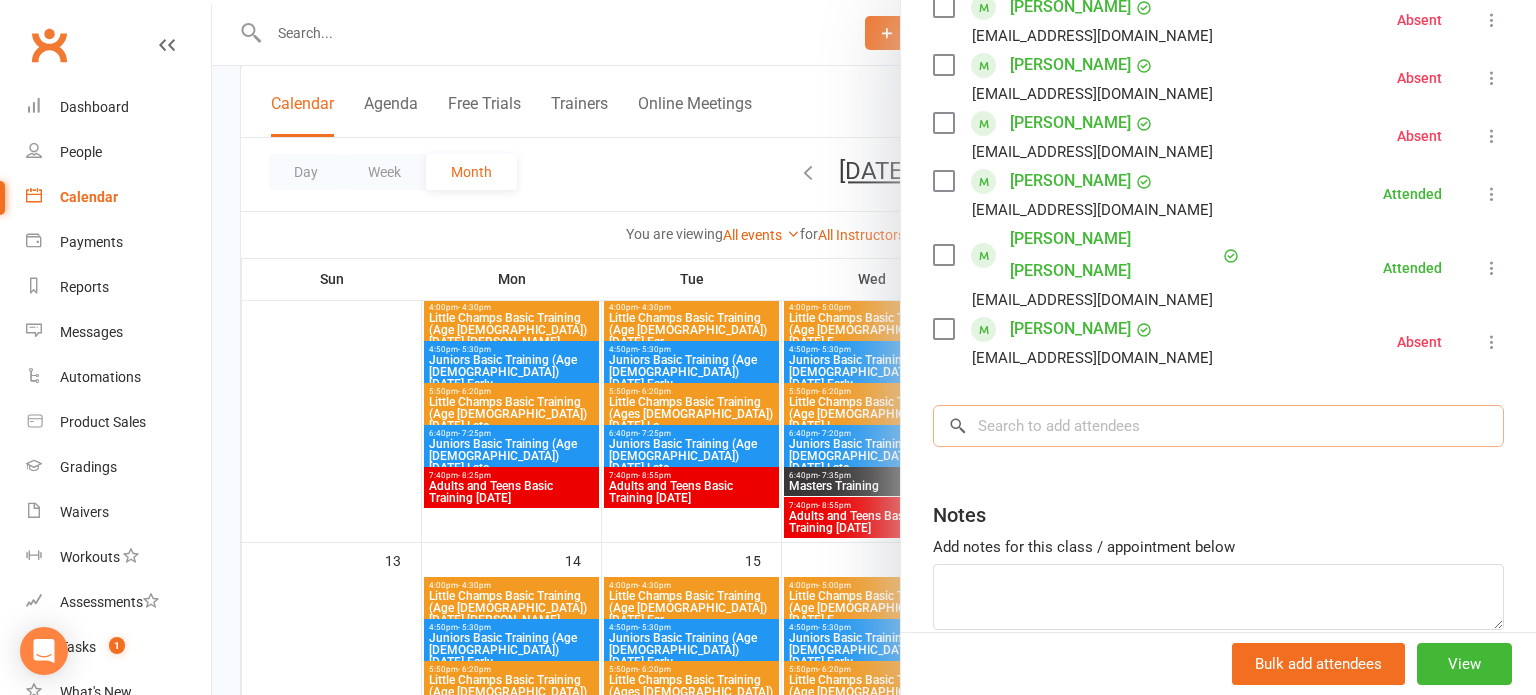 click at bounding box center (1218, 426) 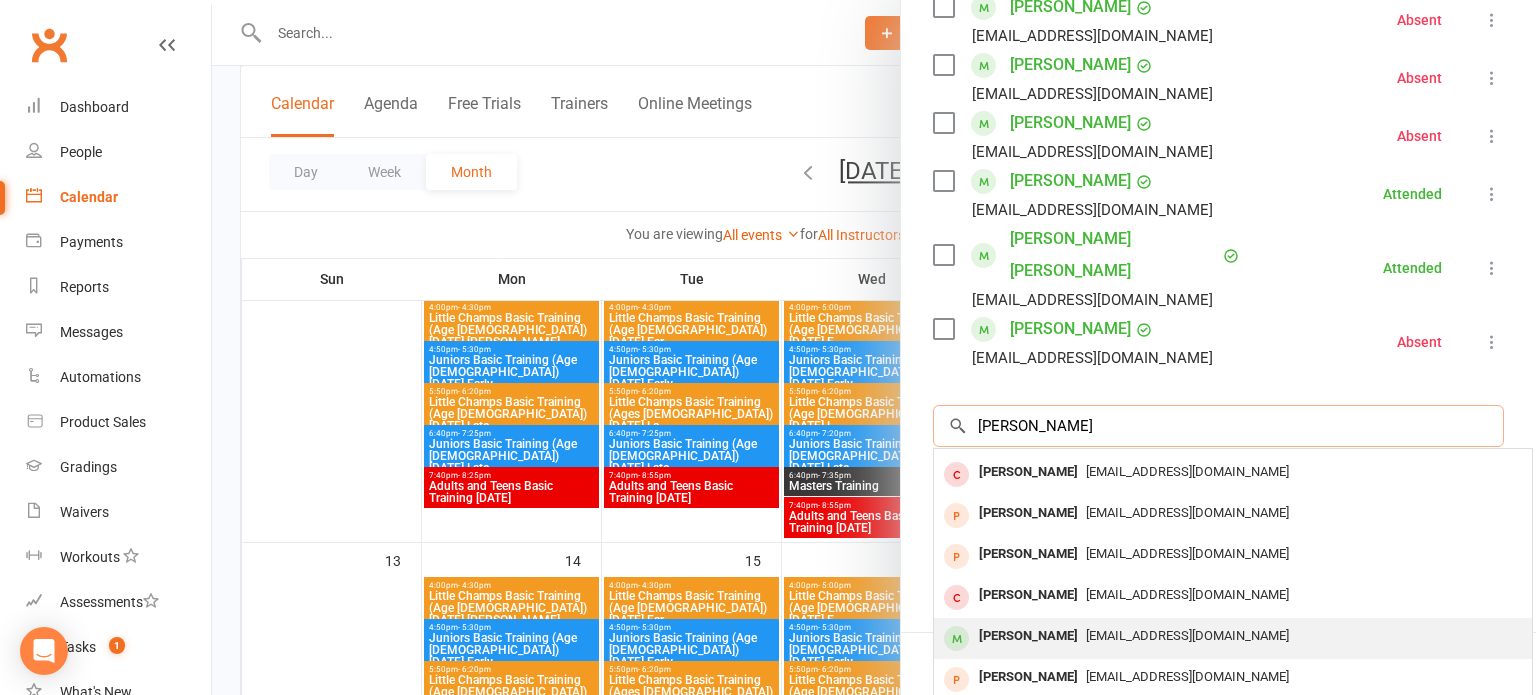 scroll, scrollTop: 0, scrollLeft: 0, axis: both 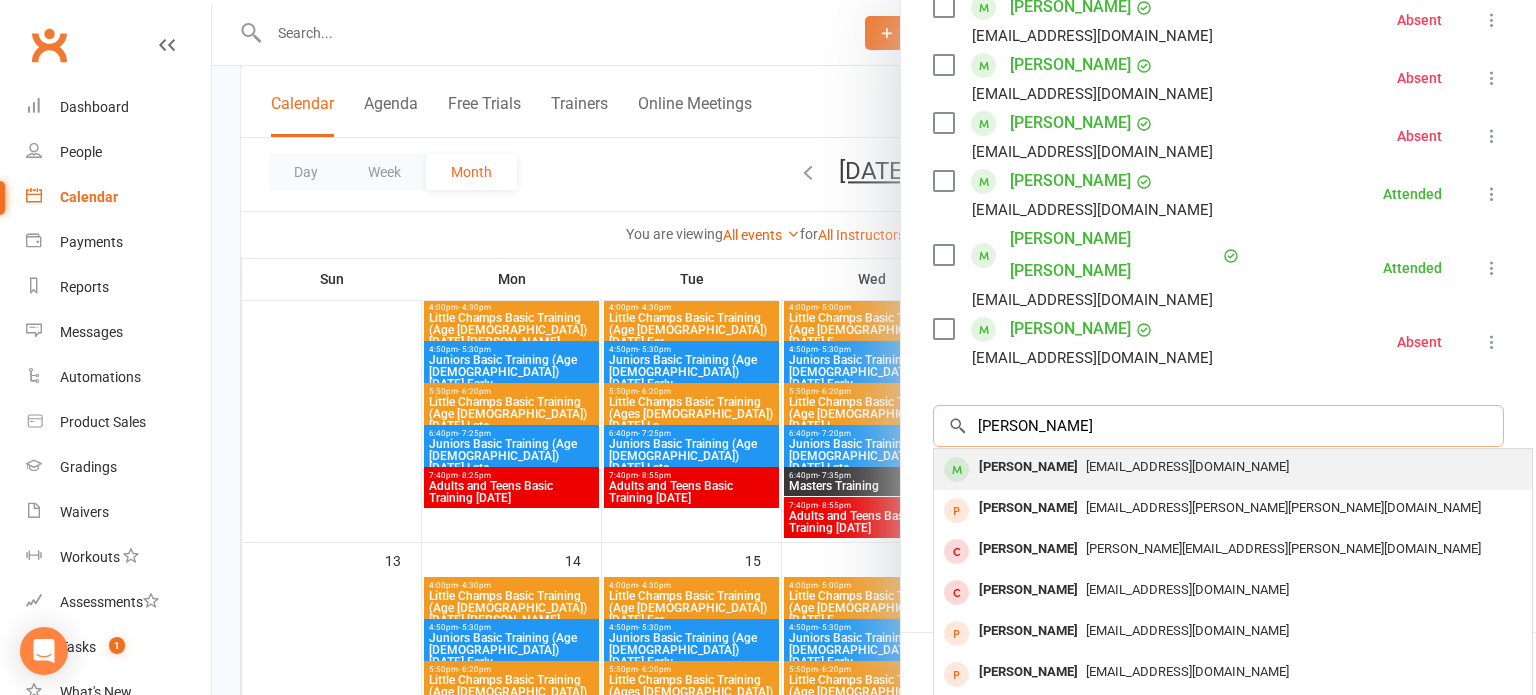 type on "jack joh" 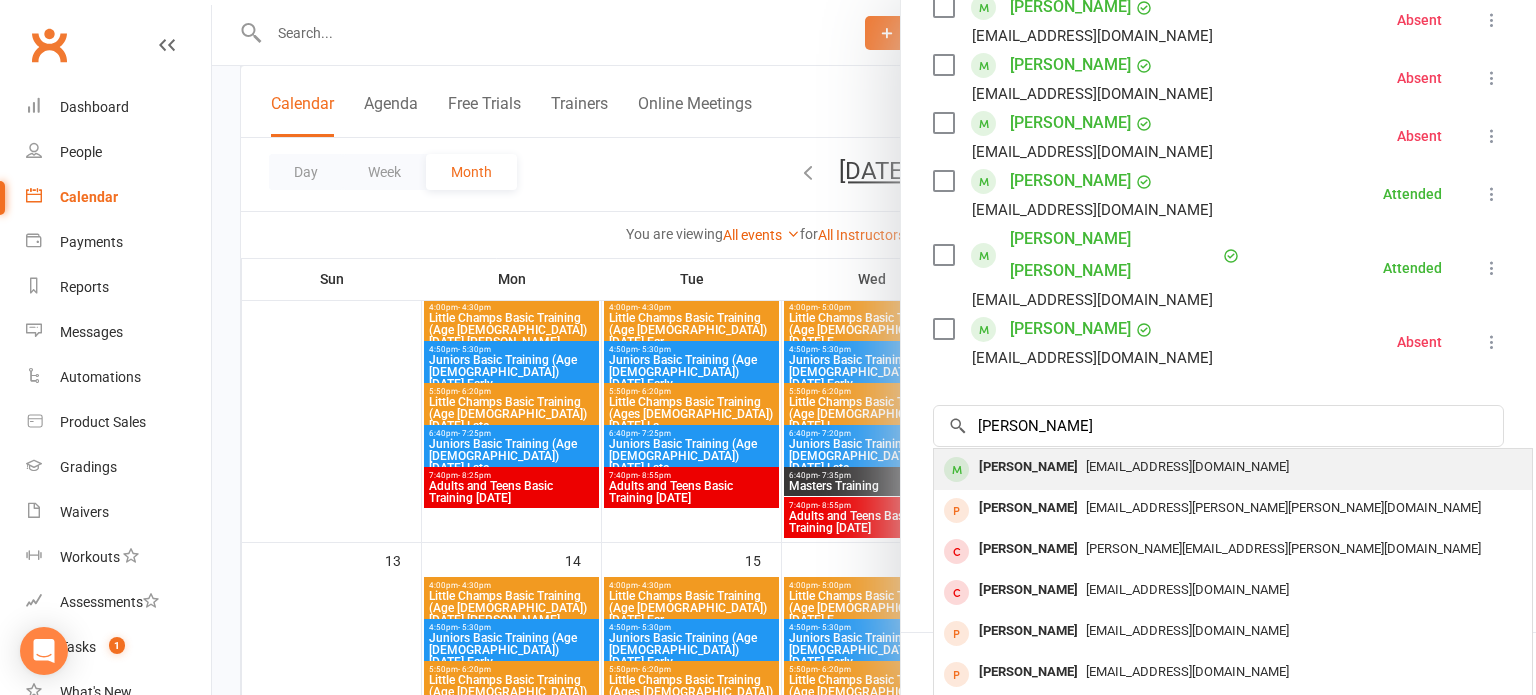 click on "[EMAIL_ADDRESS][DOMAIN_NAME]" at bounding box center (1233, 467) 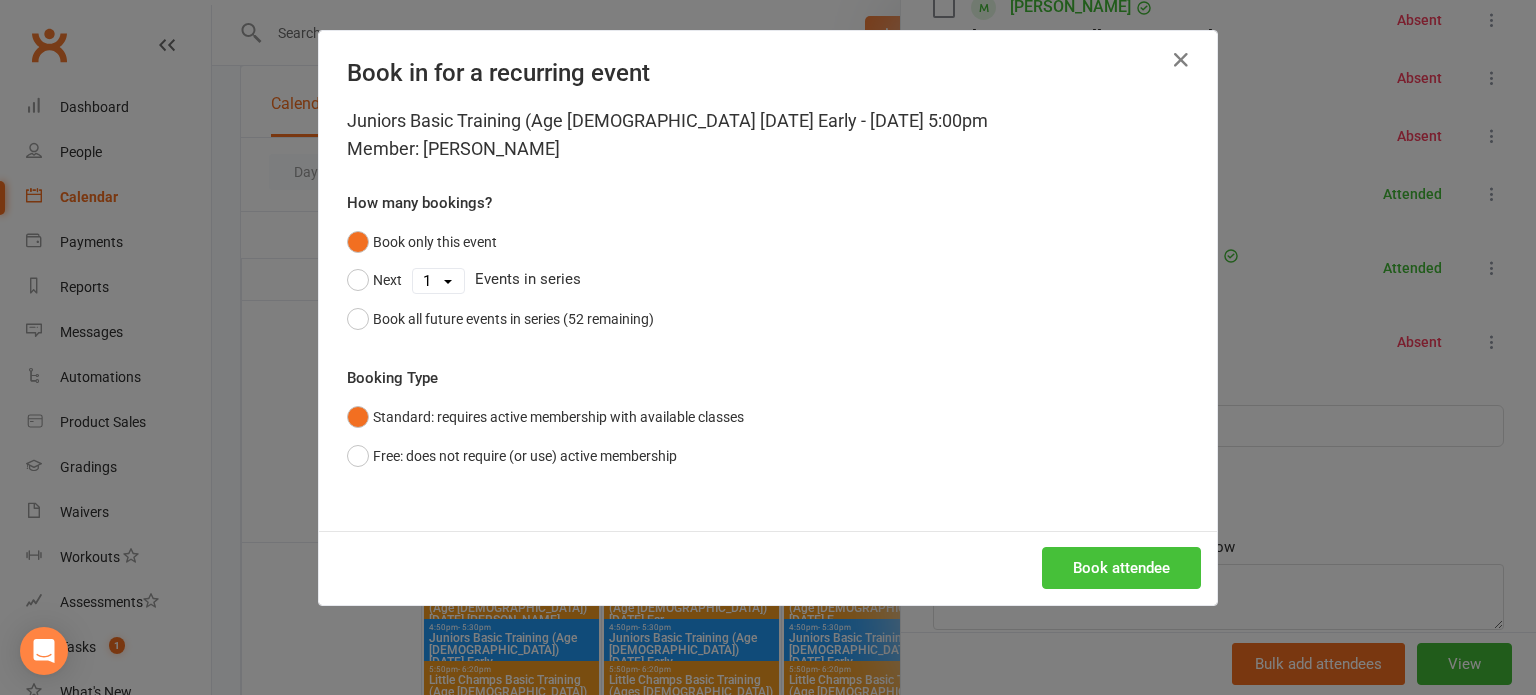 click on "Book attendee" at bounding box center (1121, 568) 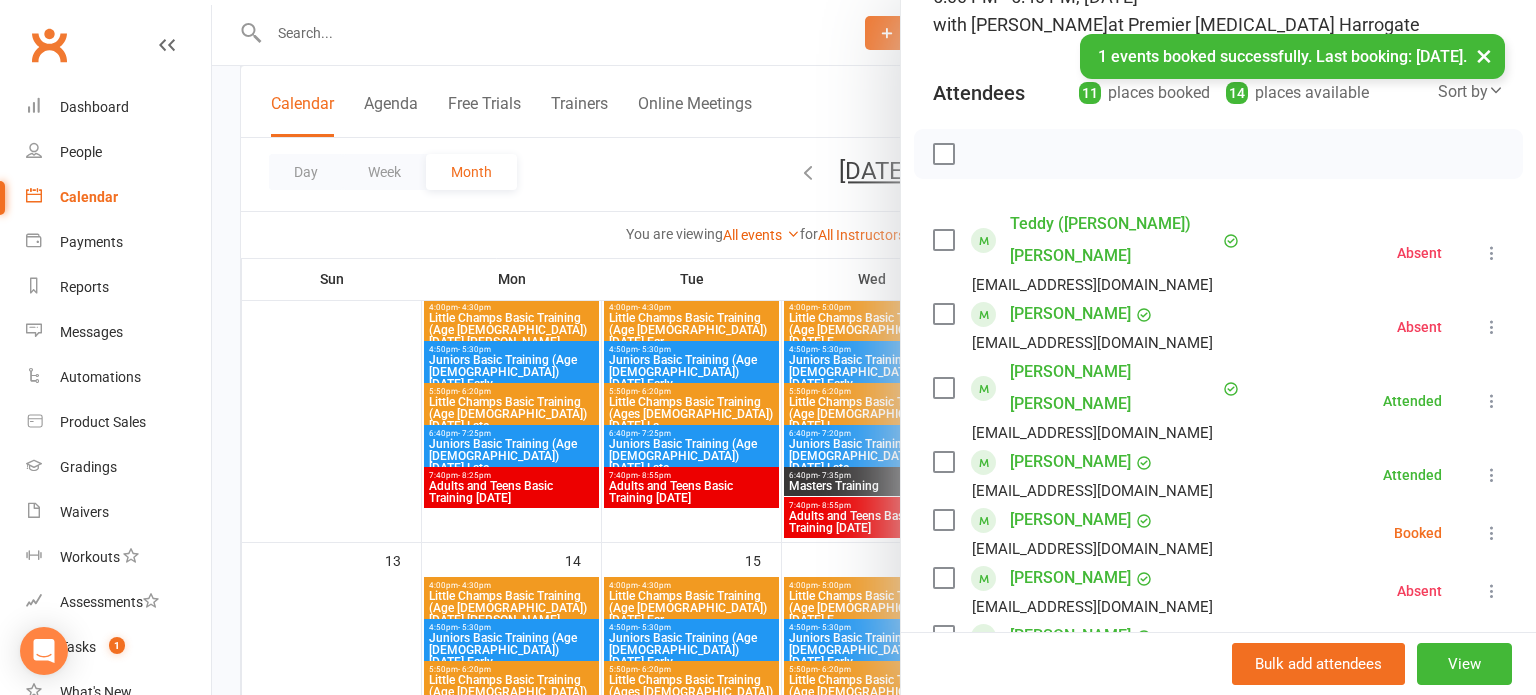 scroll, scrollTop: 164, scrollLeft: 0, axis: vertical 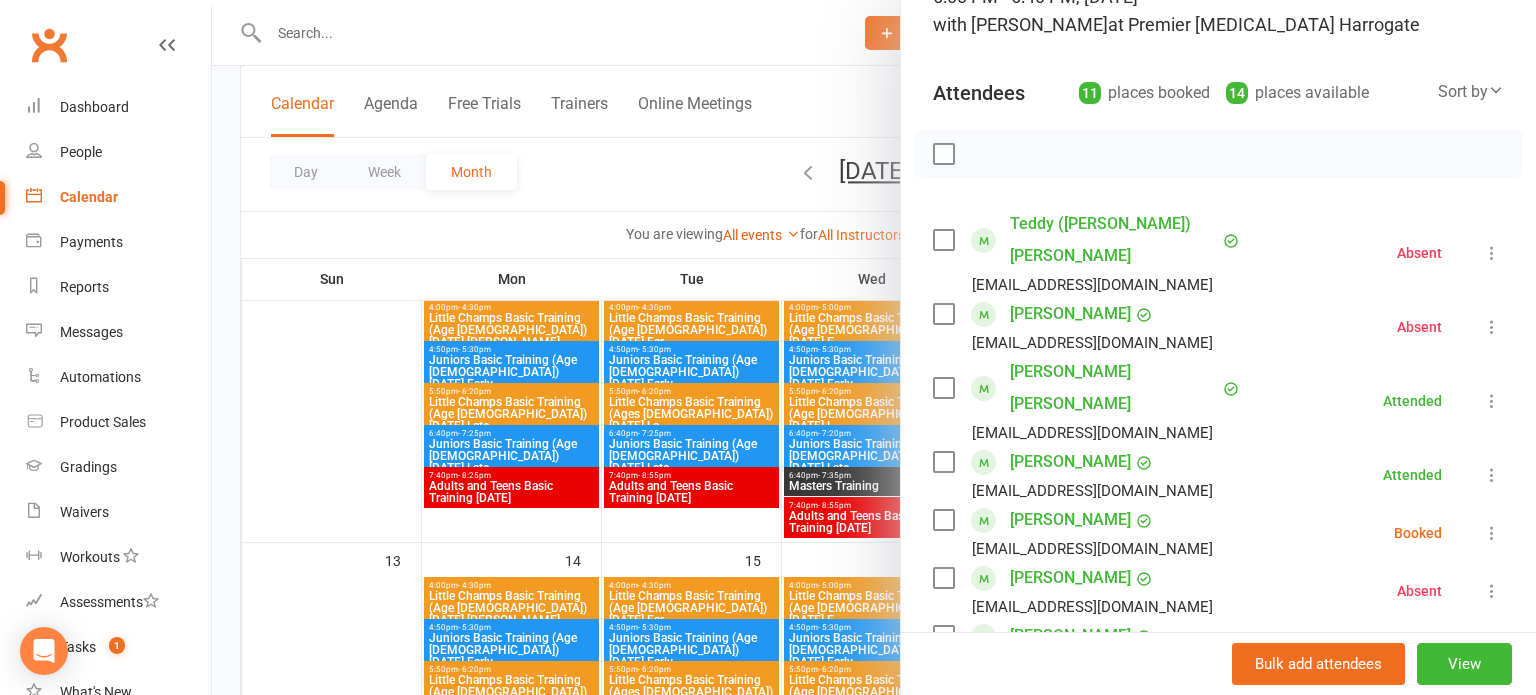 click at bounding box center (1492, 533) 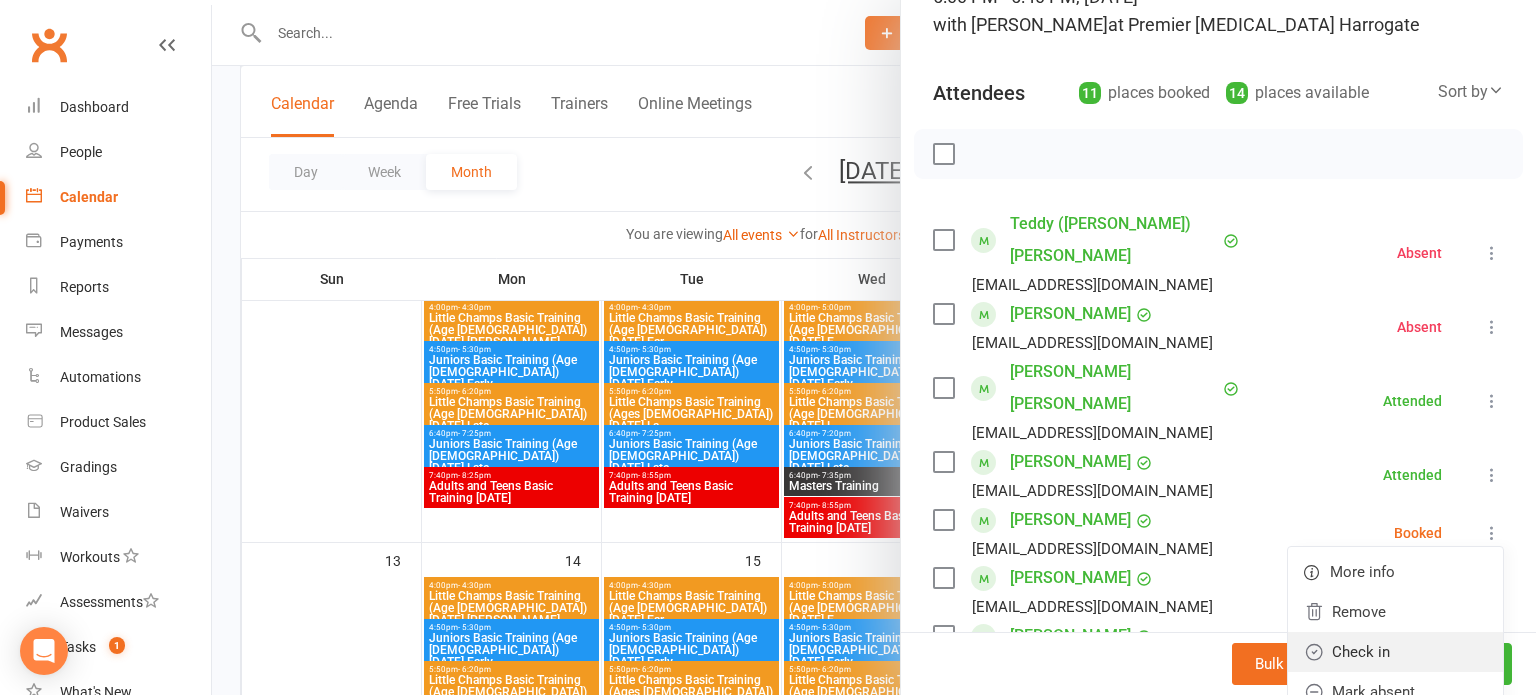 click on "Check in" at bounding box center (1395, 652) 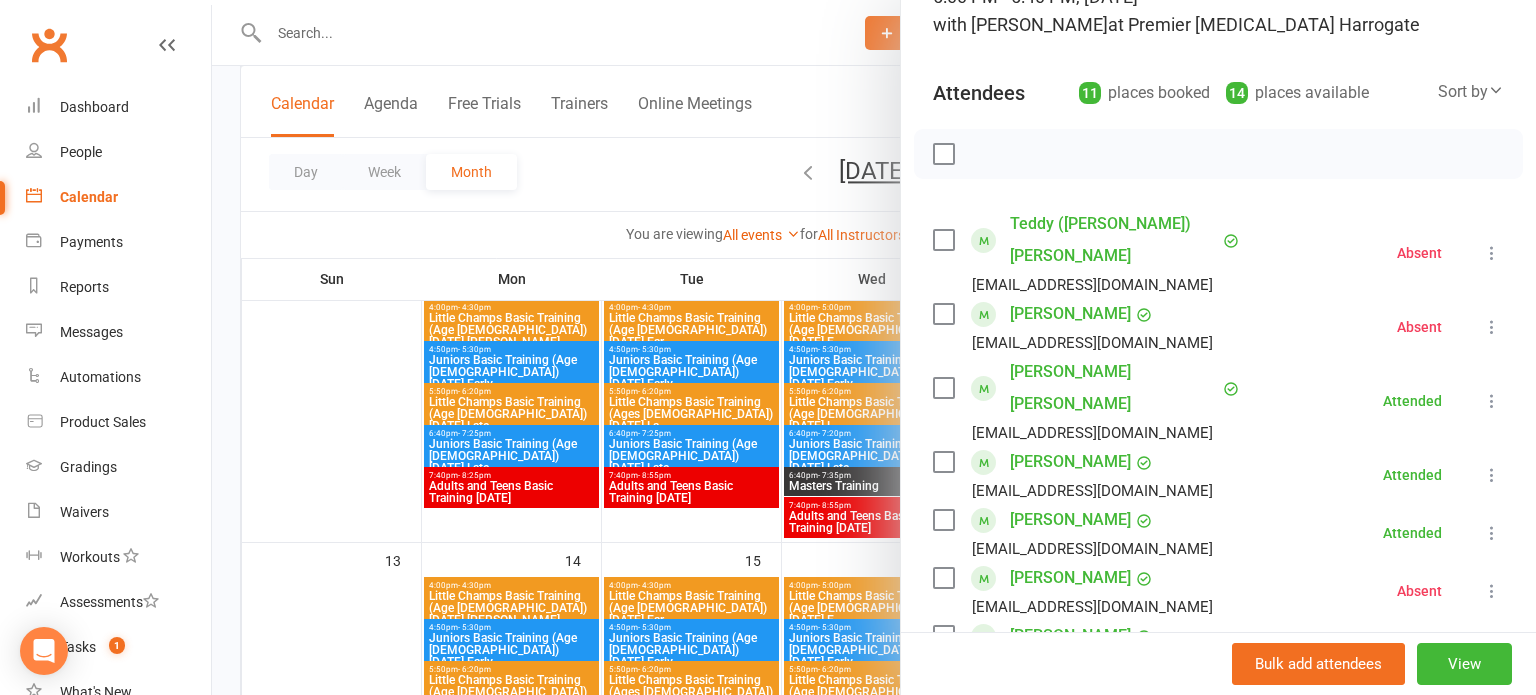 click at bounding box center [874, 347] 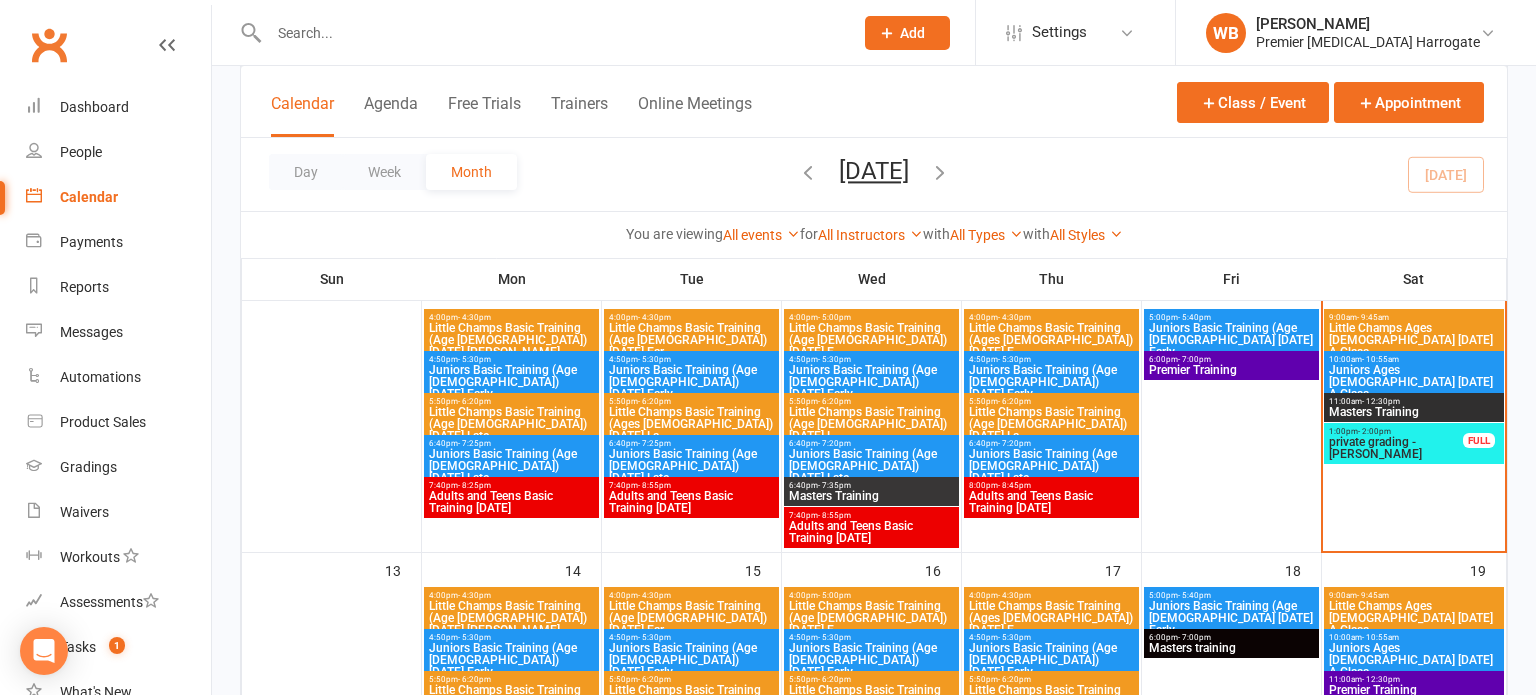 scroll, scrollTop: 427, scrollLeft: 0, axis: vertical 